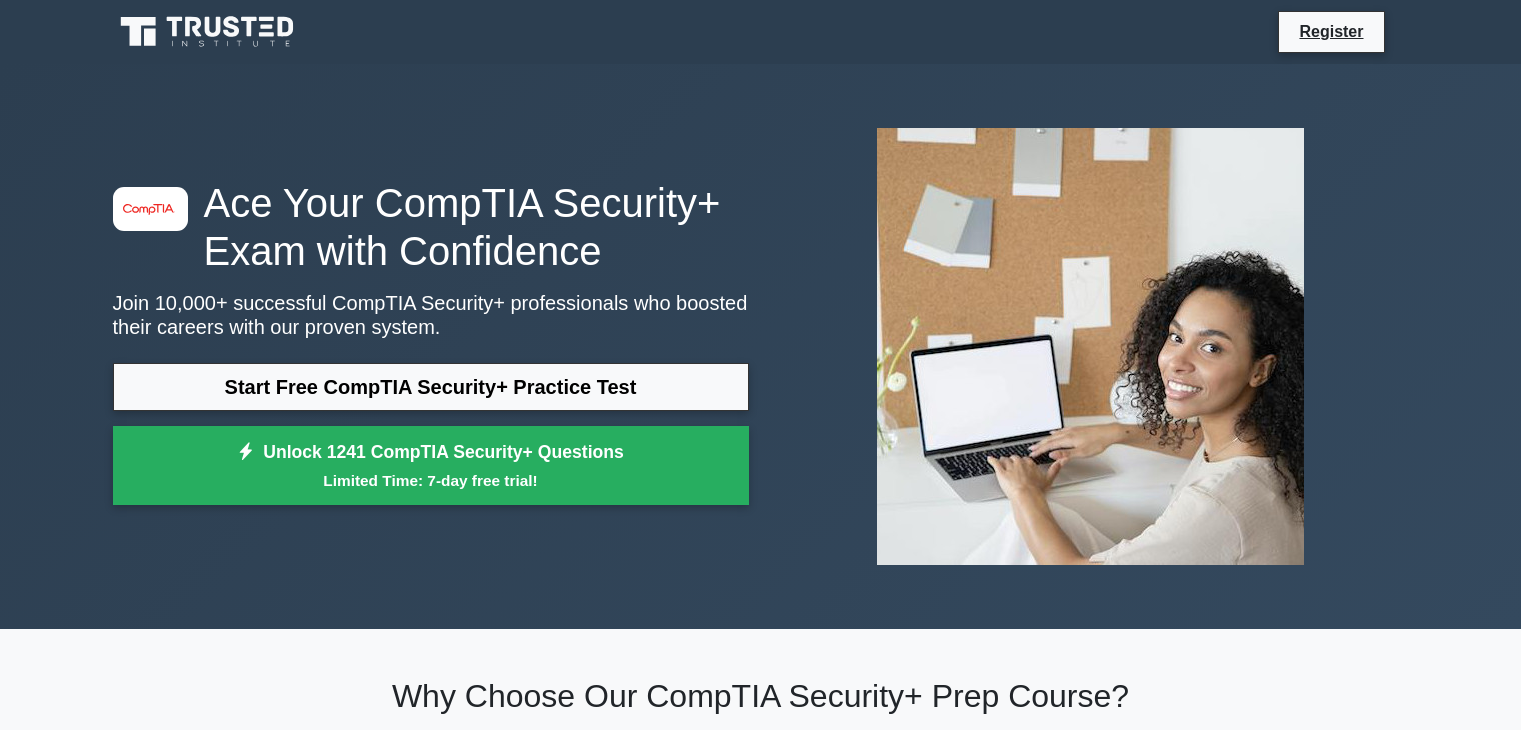 scroll, scrollTop: 0, scrollLeft: 0, axis: both 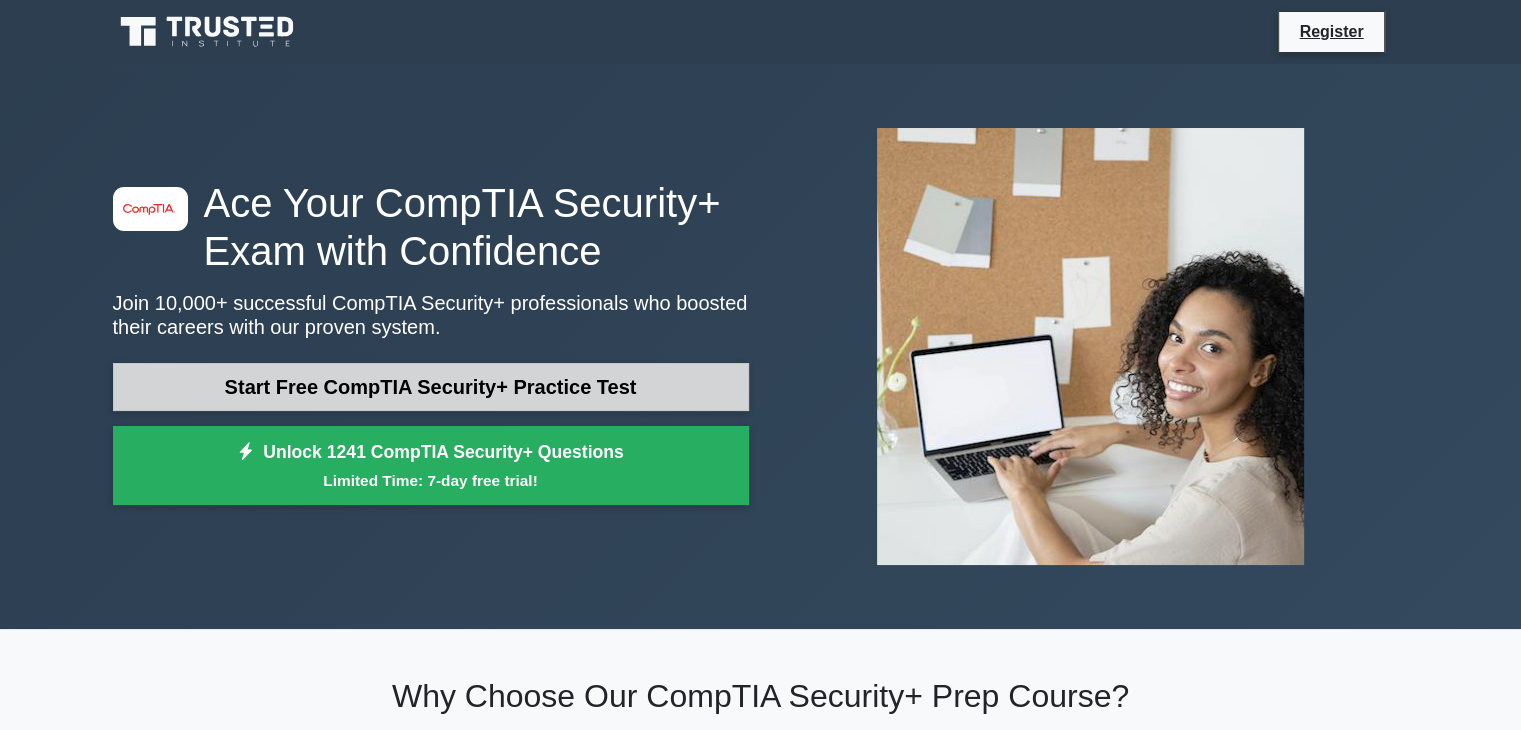 click on "Start Free CompTIA Security+ Practice Test" at bounding box center [431, 387] 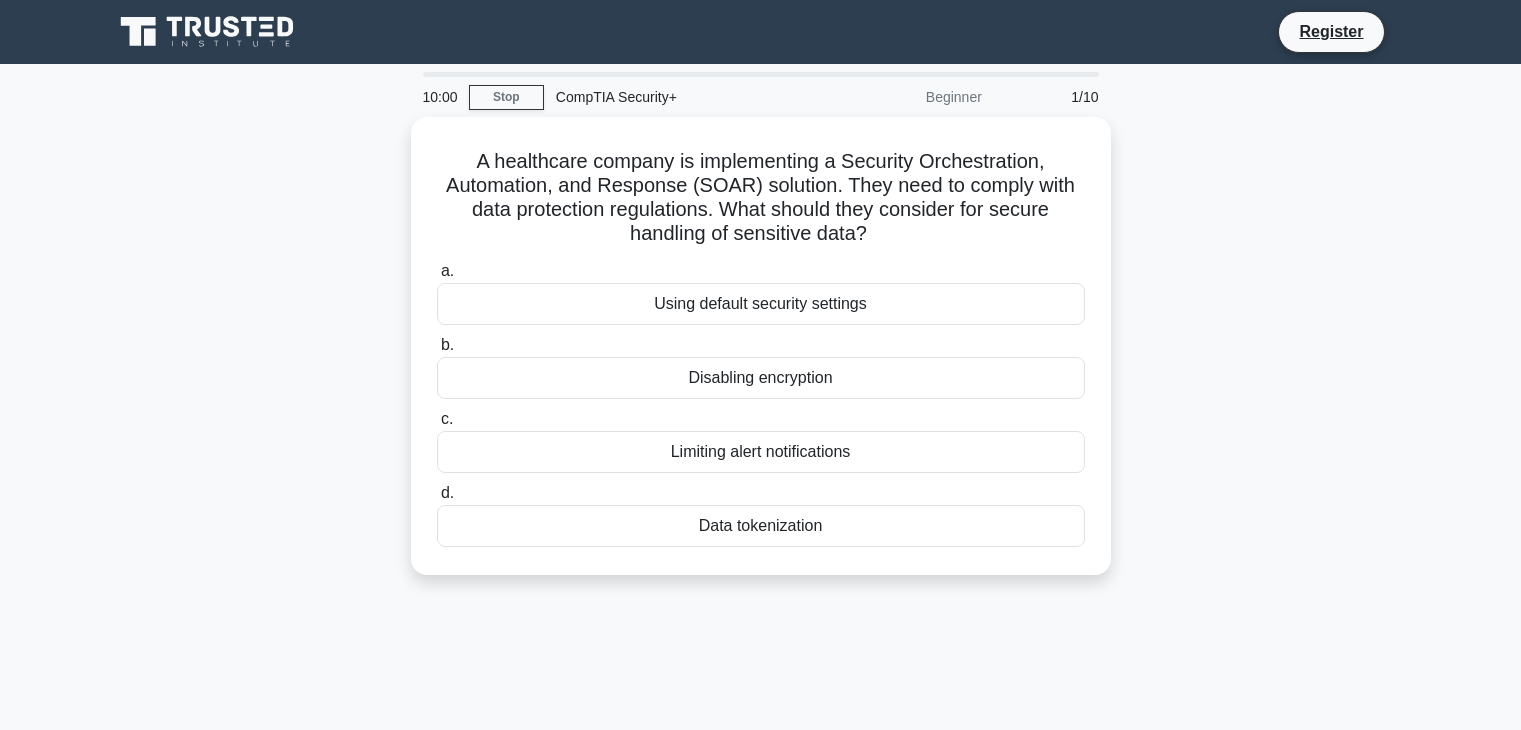 scroll, scrollTop: 0, scrollLeft: 0, axis: both 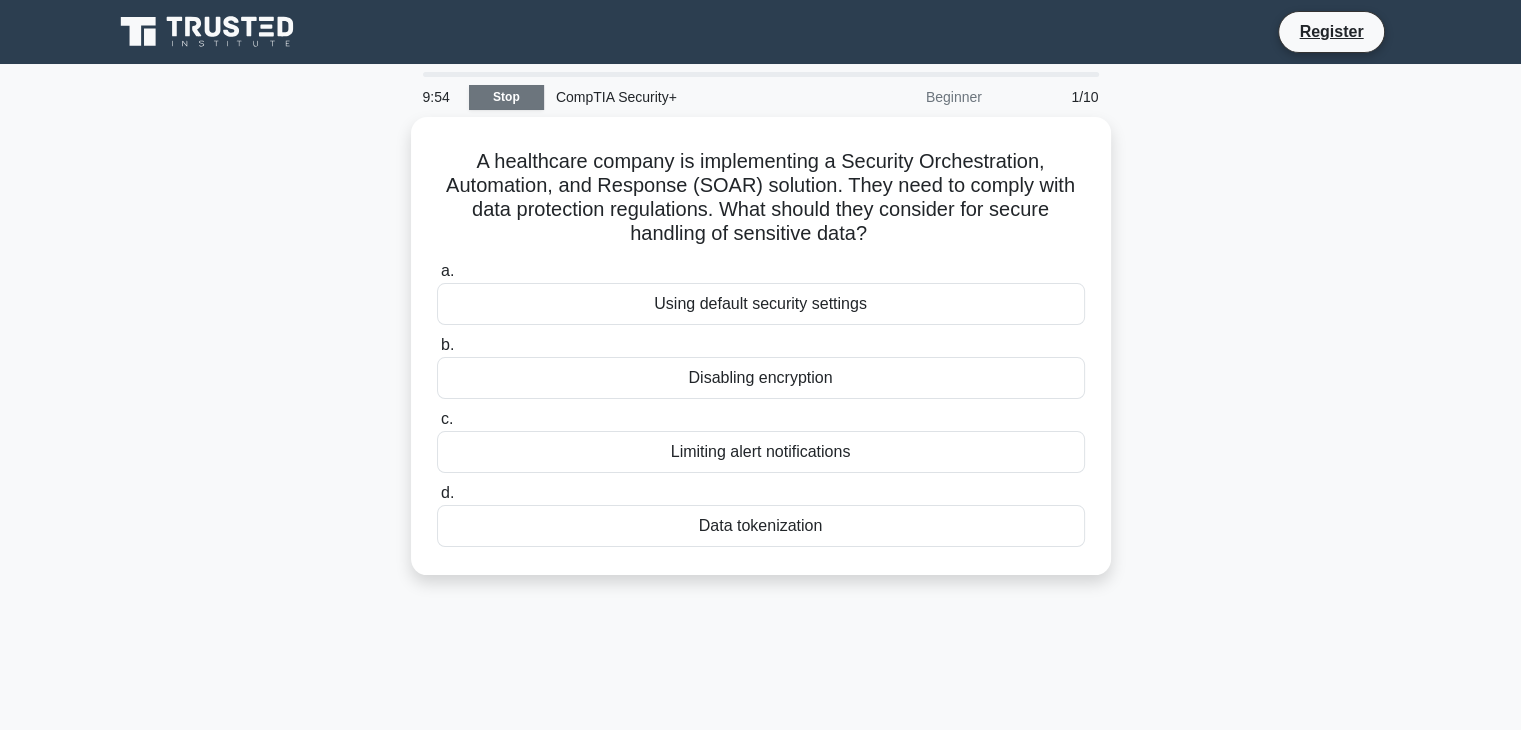 click on "Stop" at bounding box center [506, 97] 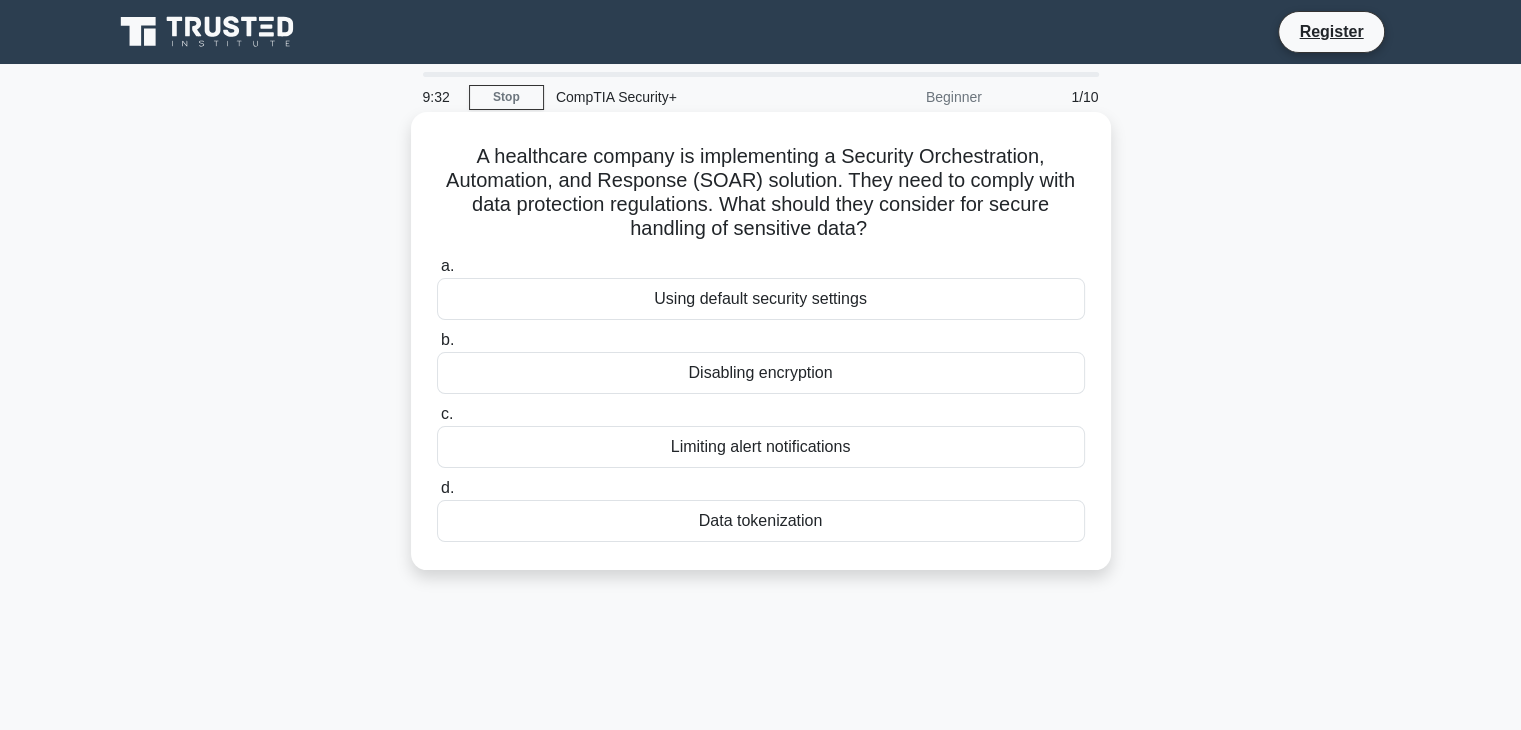 click on "Using default security settings" at bounding box center [761, 299] 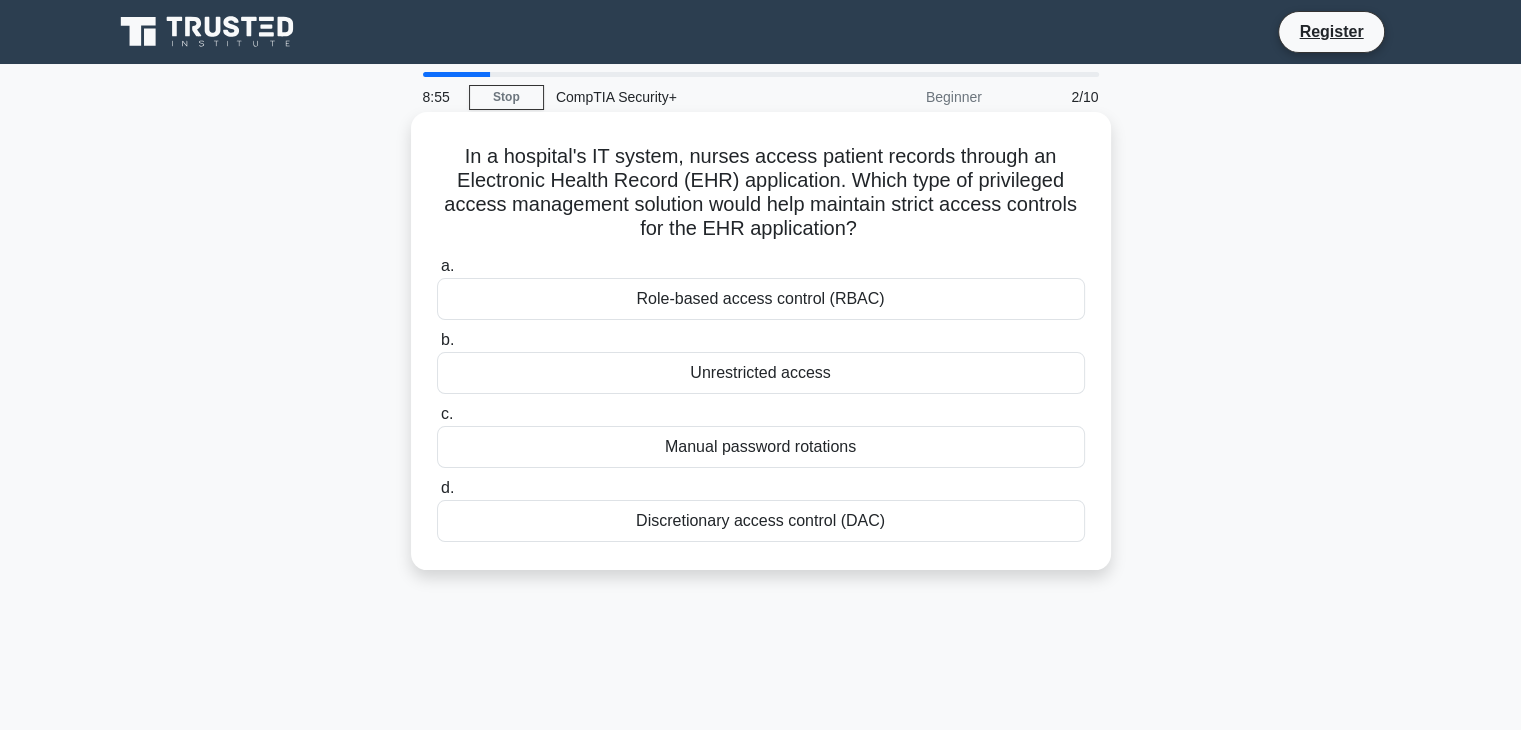 click on "Role-based access control (RBAC)" at bounding box center (761, 299) 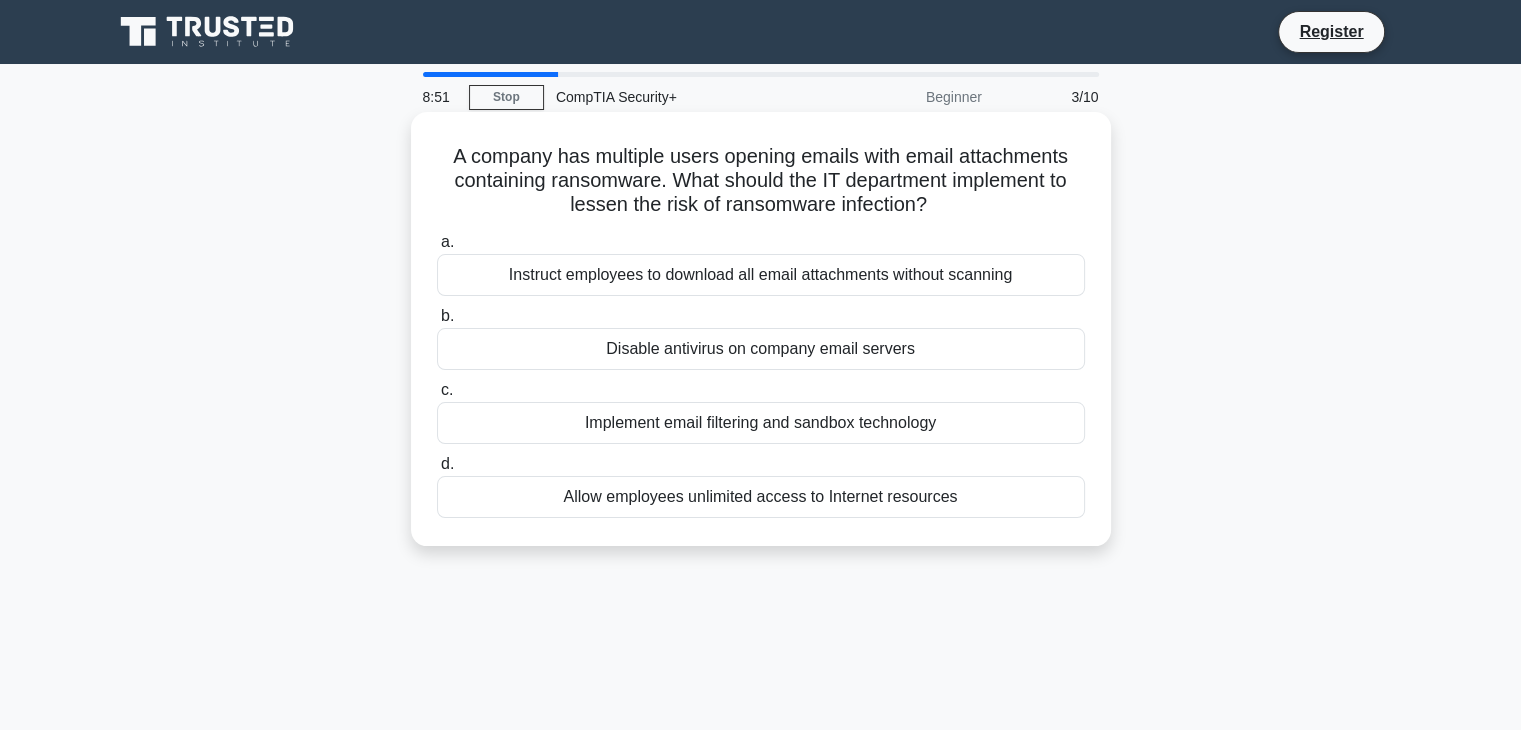 click on "Implement email filtering and sandbox technology" at bounding box center (761, 423) 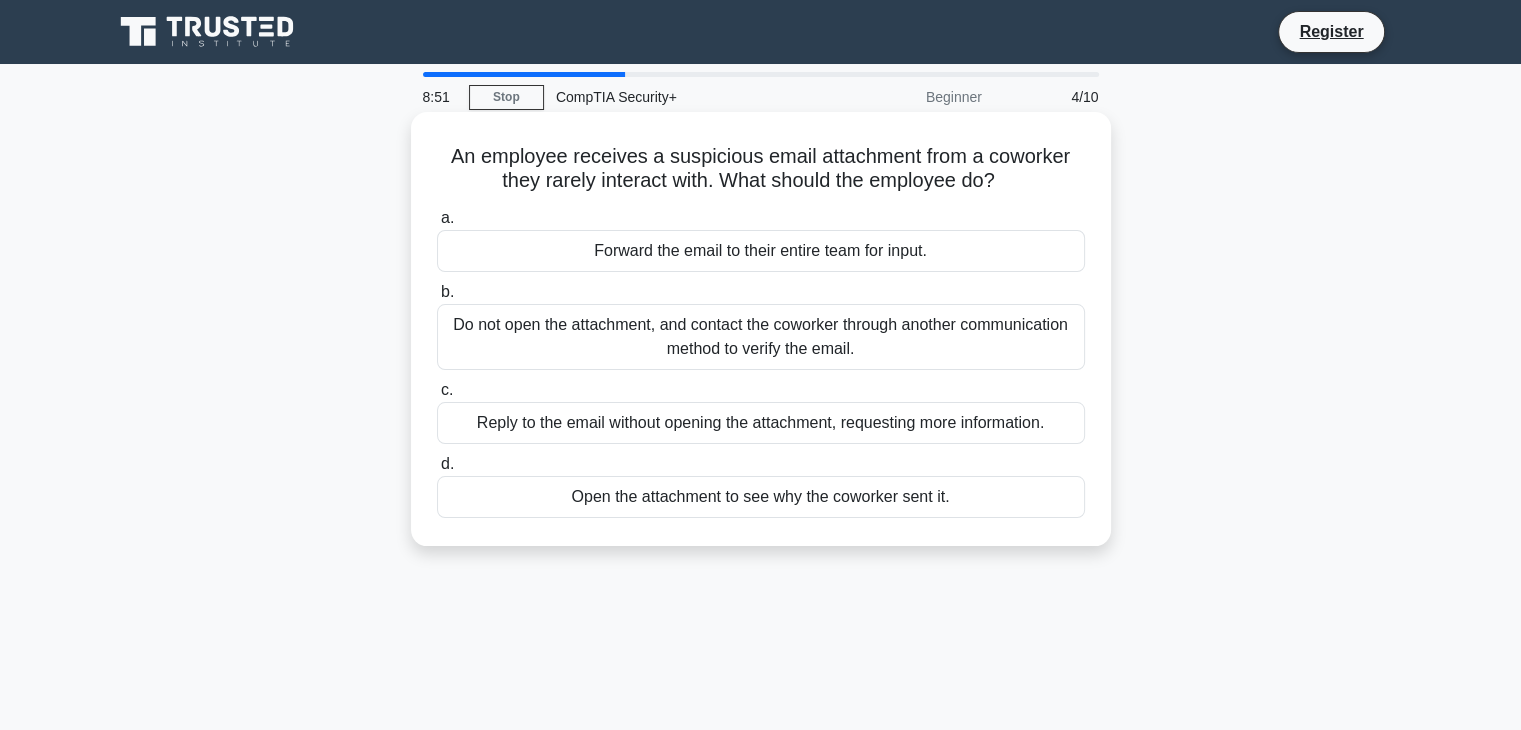 click on "Do not open the attachment, and contact the coworker through another communication method to verify the email." at bounding box center [761, 337] 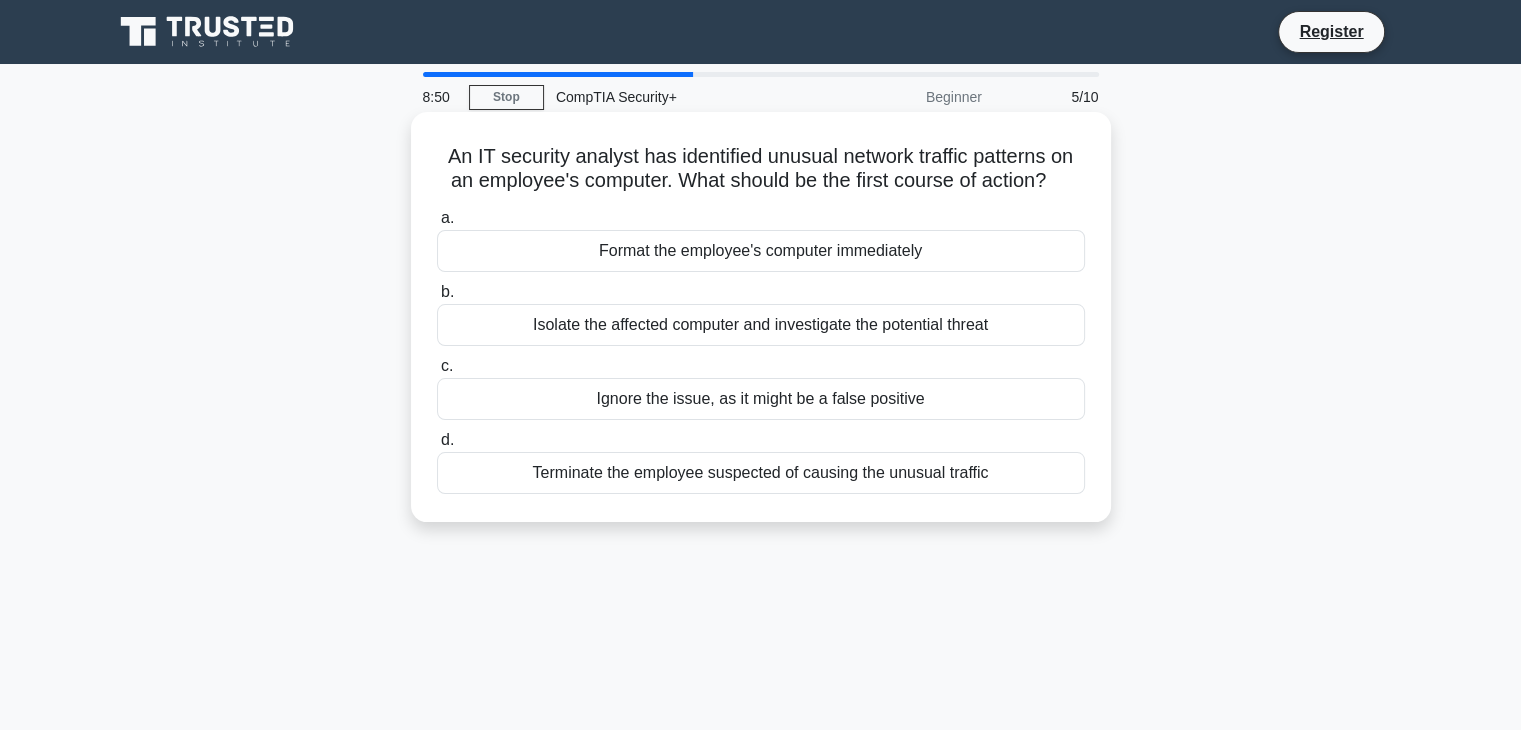 click on "Ignore the issue, as it might be a false positive" at bounding box center [761, 399] 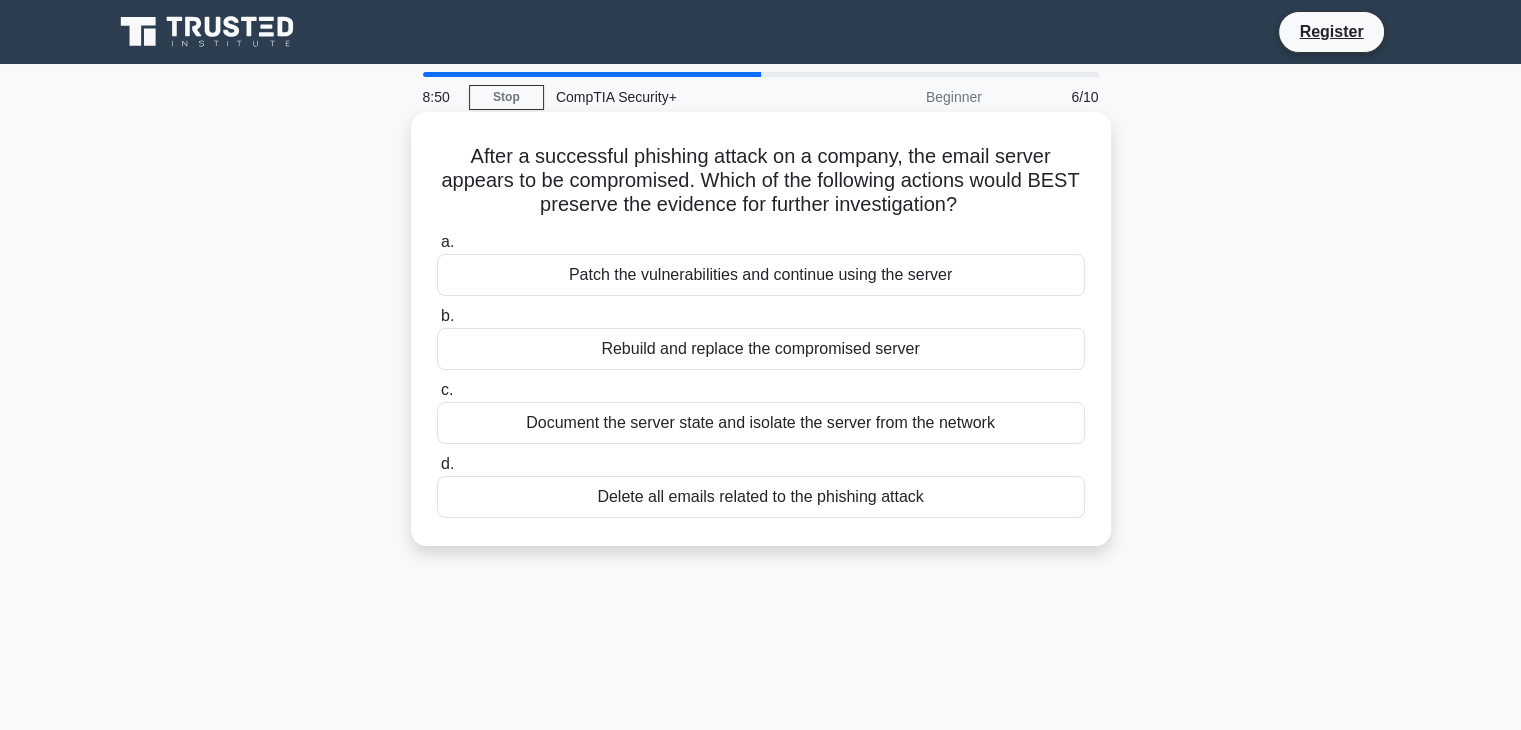 click on "Rebuild and replace the compromised server" at bounding box center [761, 349] 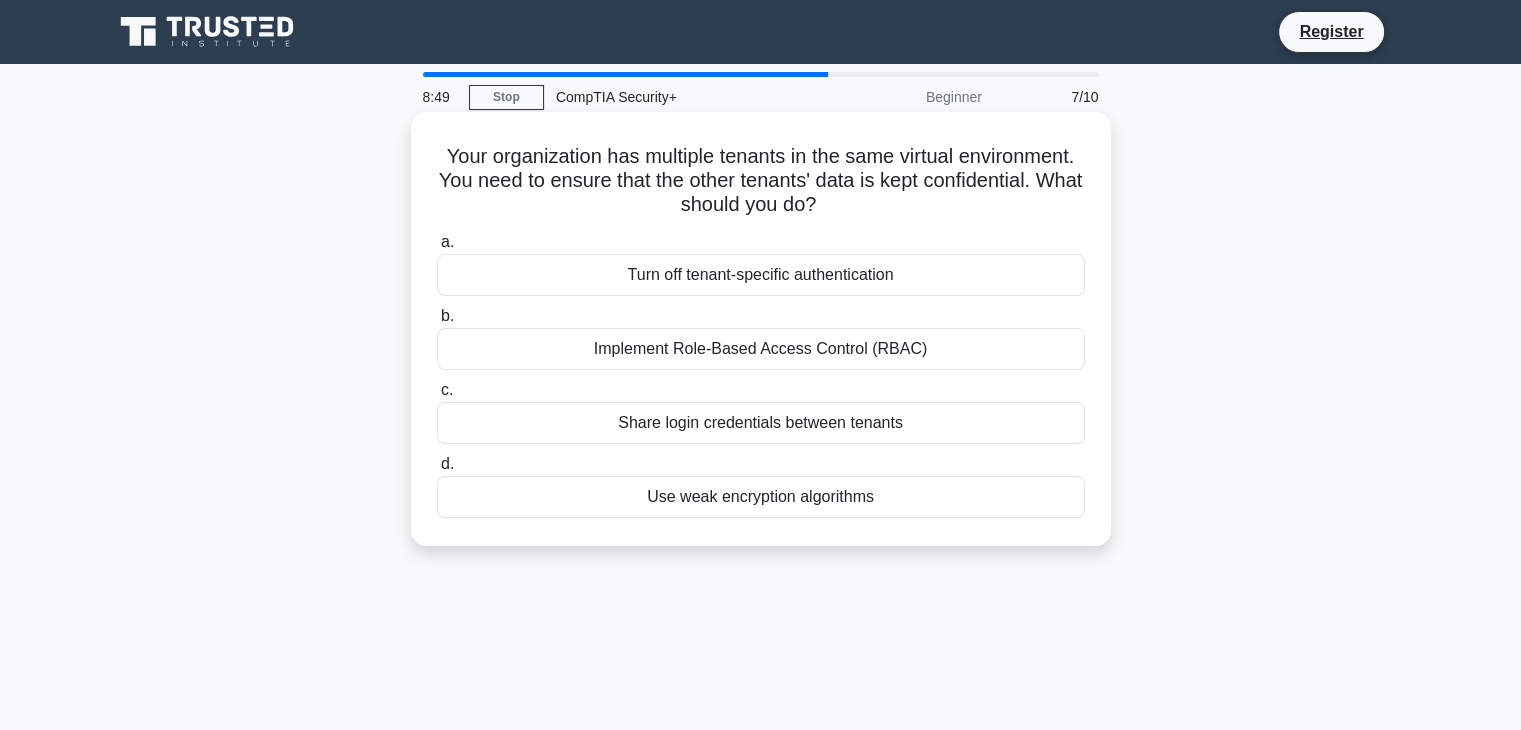 click on "Share login credentials between tenants" at bounding box center [761, 423] 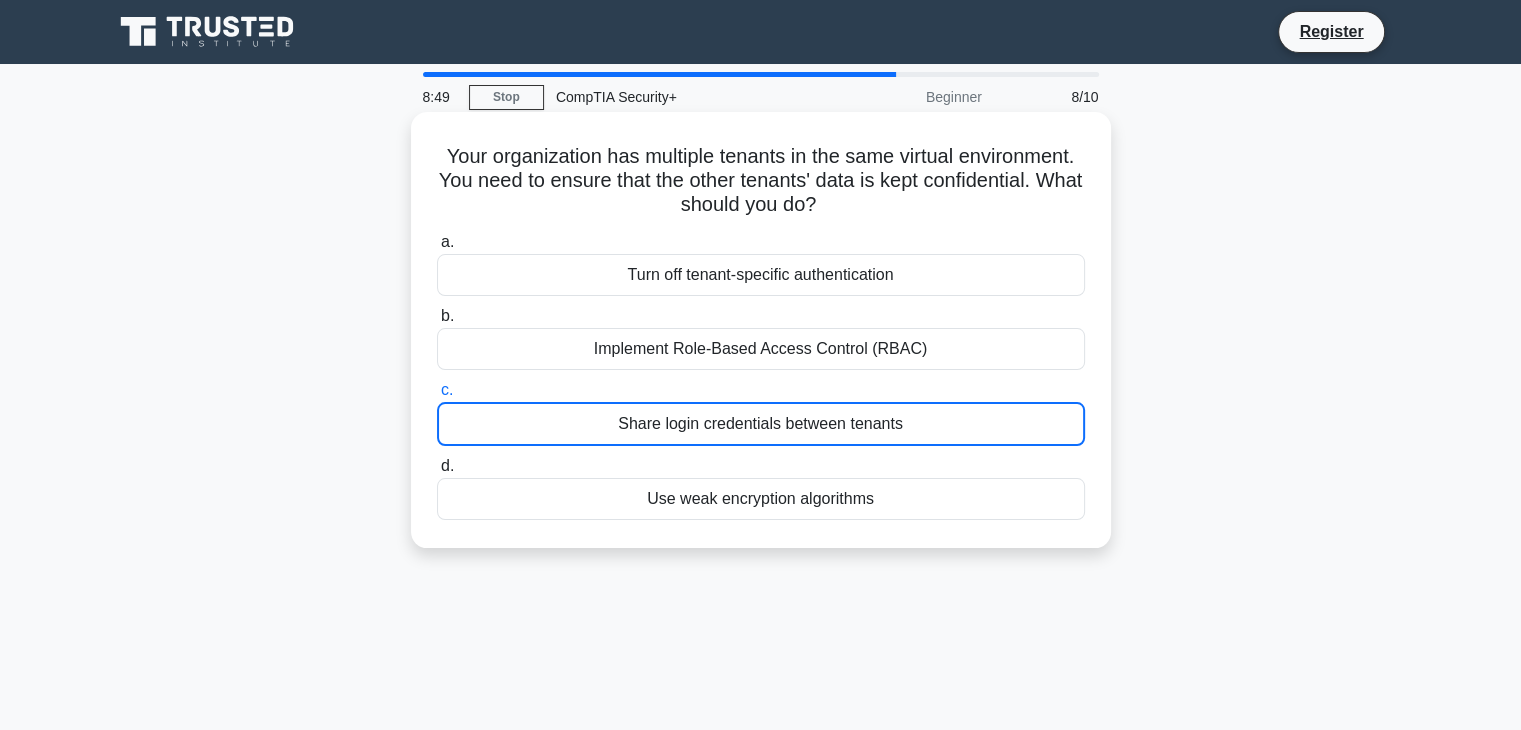 click on "Implement Role-Based Access Control (RBAC)" at bounding box center (761, 349) 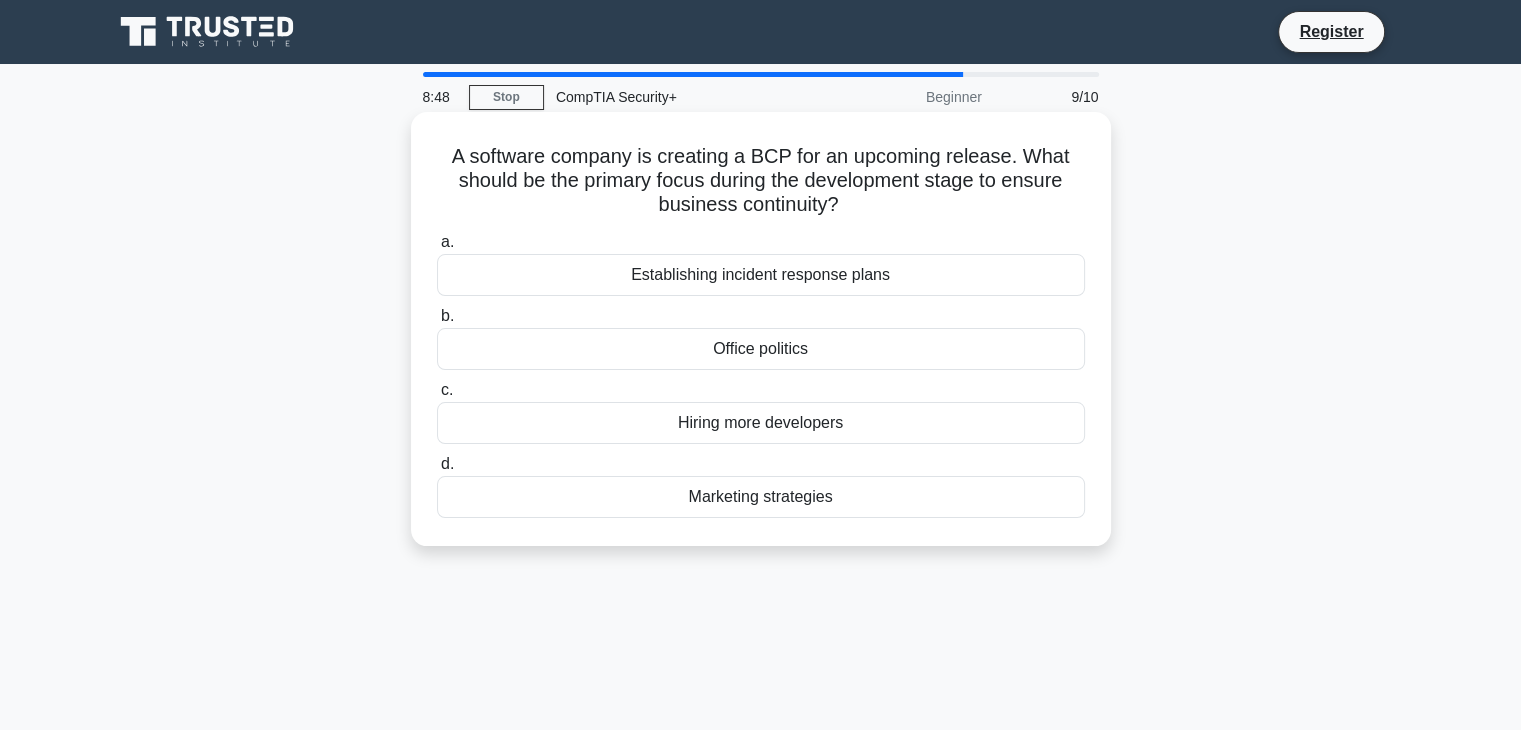 click on "Hiring more developers" at bounding box center [761, 423] 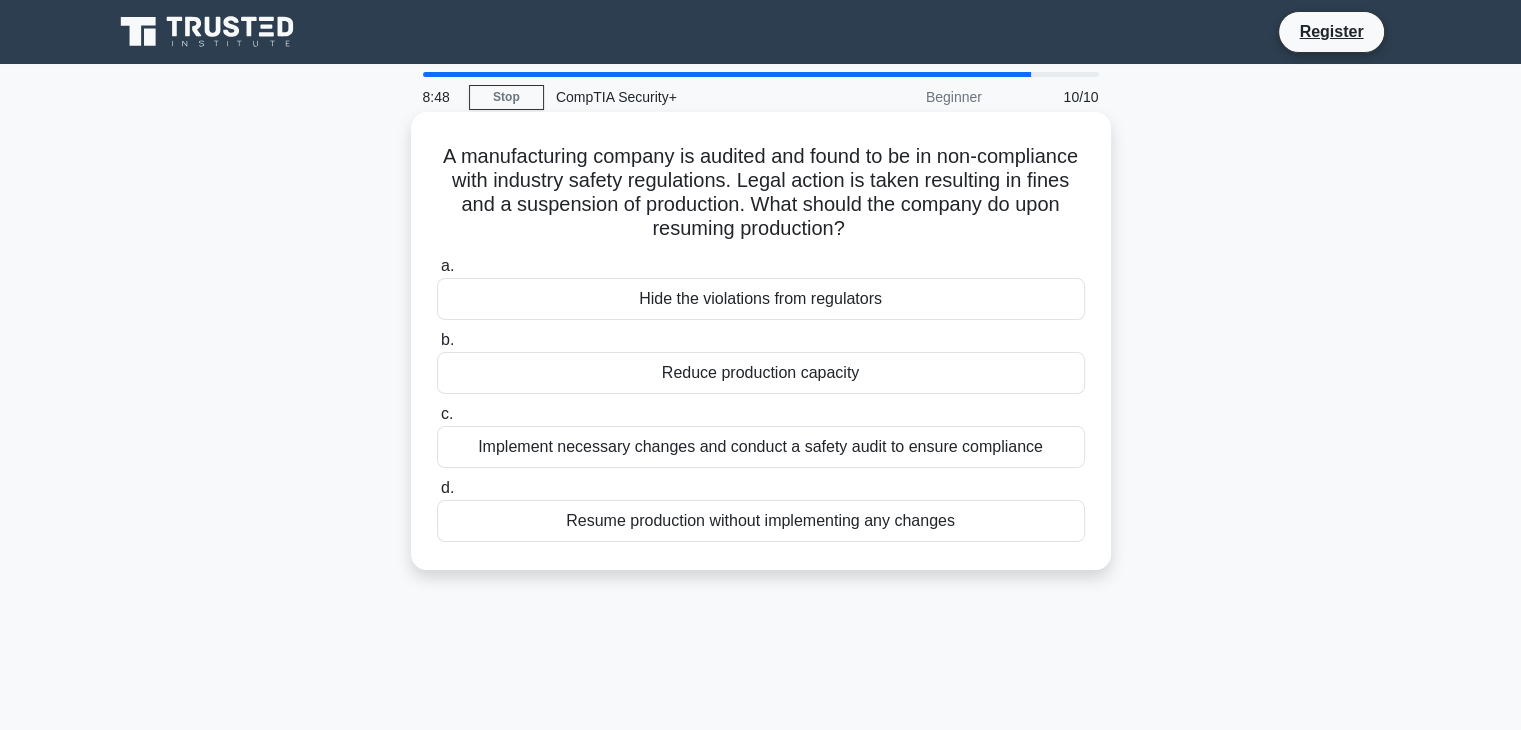 click on "Hide the violations from regulators" at bounding box center (761, 299) 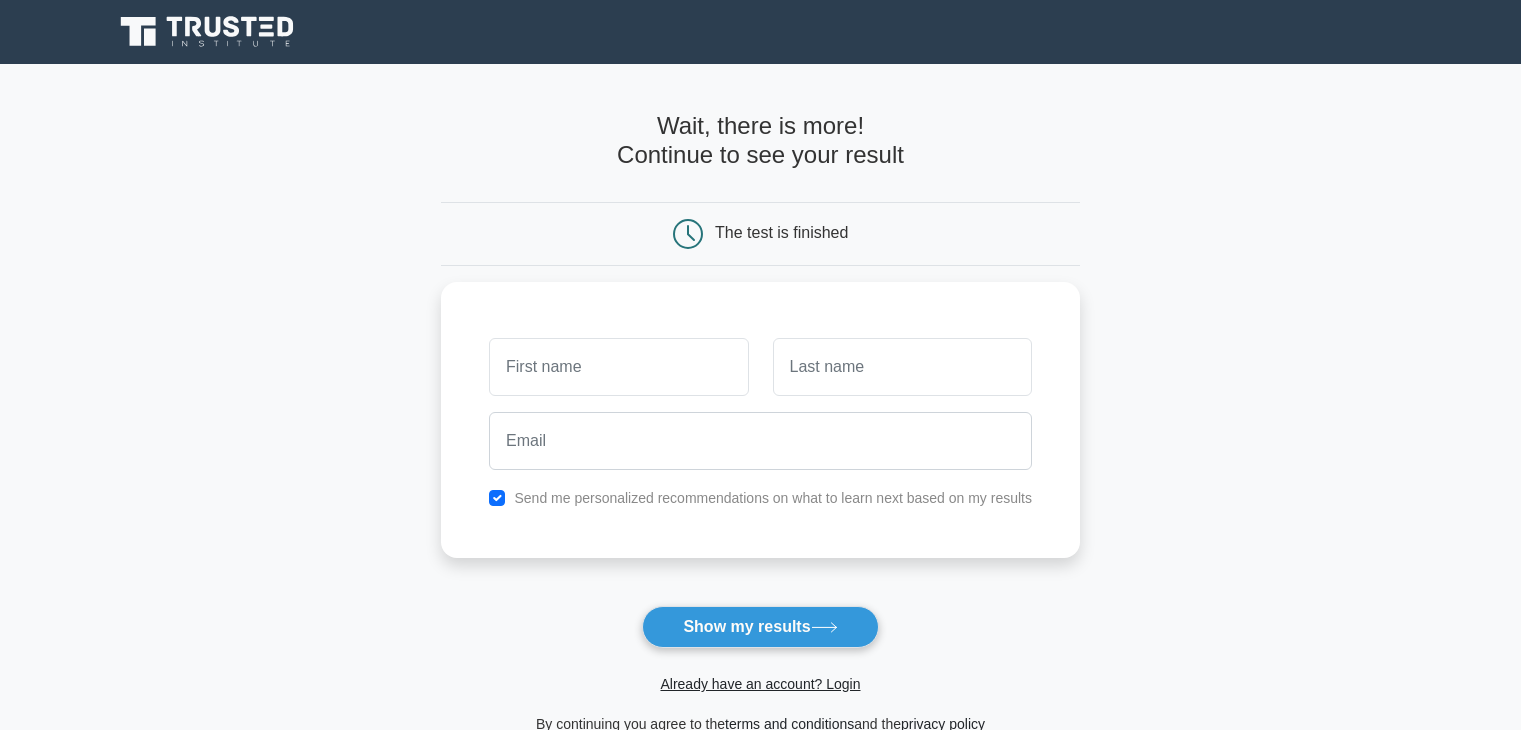 scroll, scrollTop: 0, scrollLeft: 0, axis: both 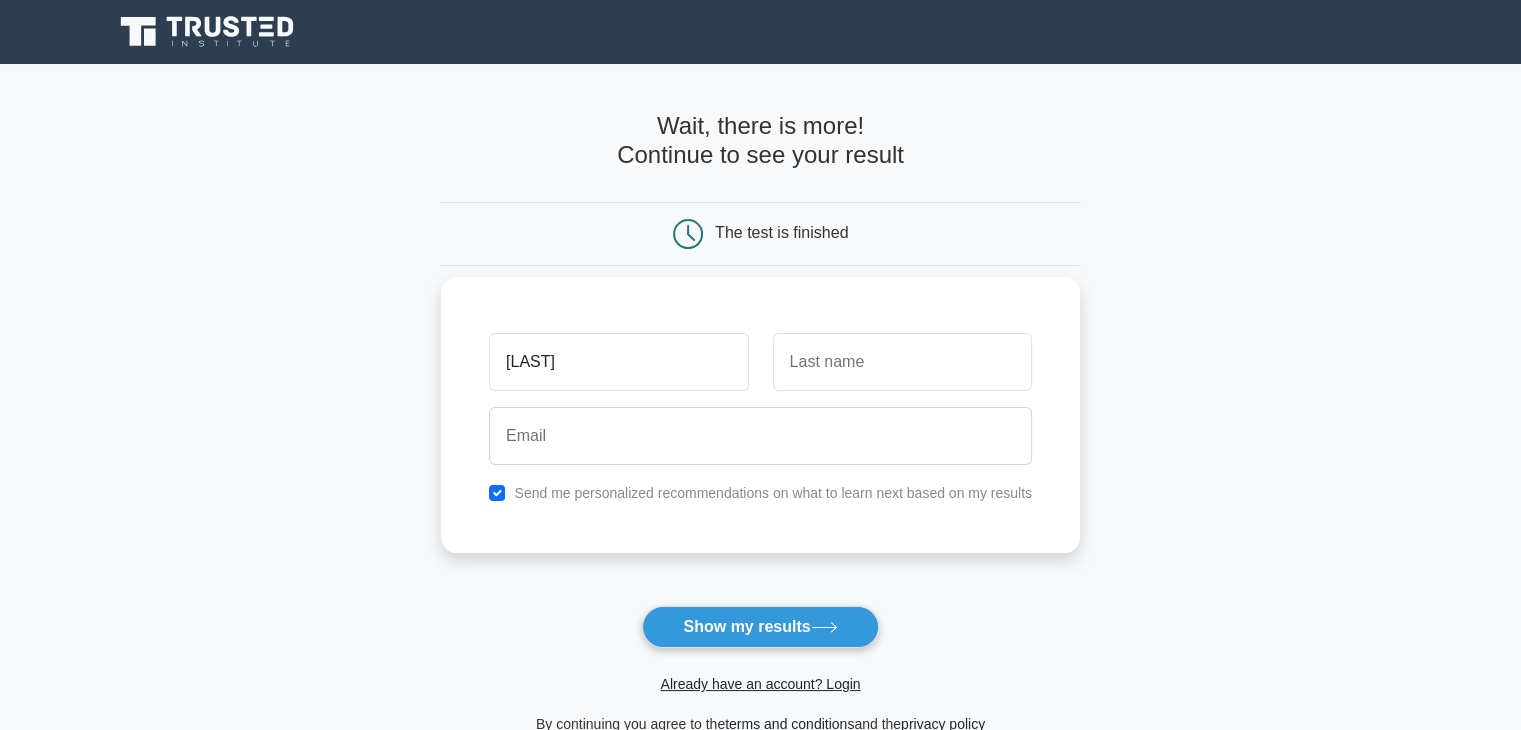 type on "cahangir" 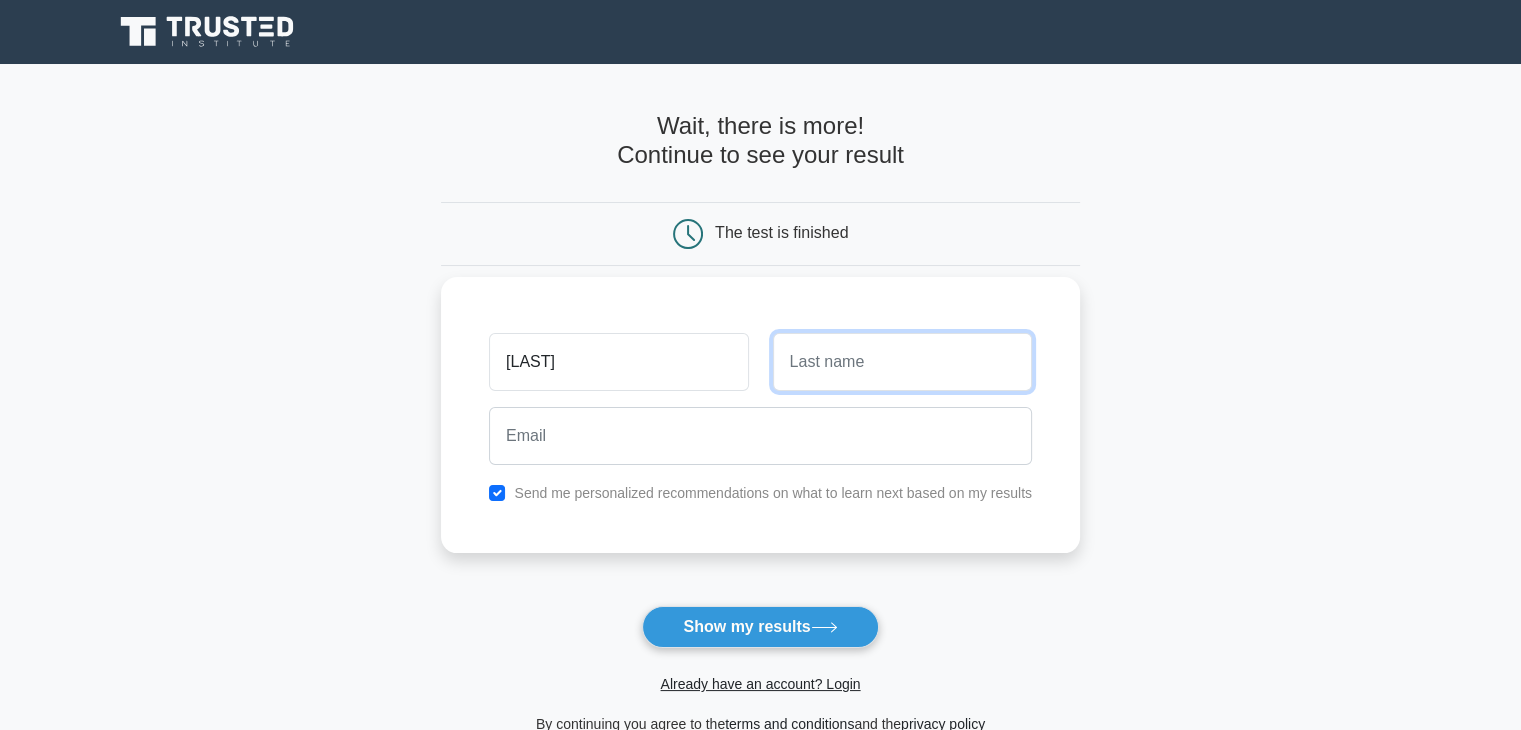 click at bounding box center (902, 362) 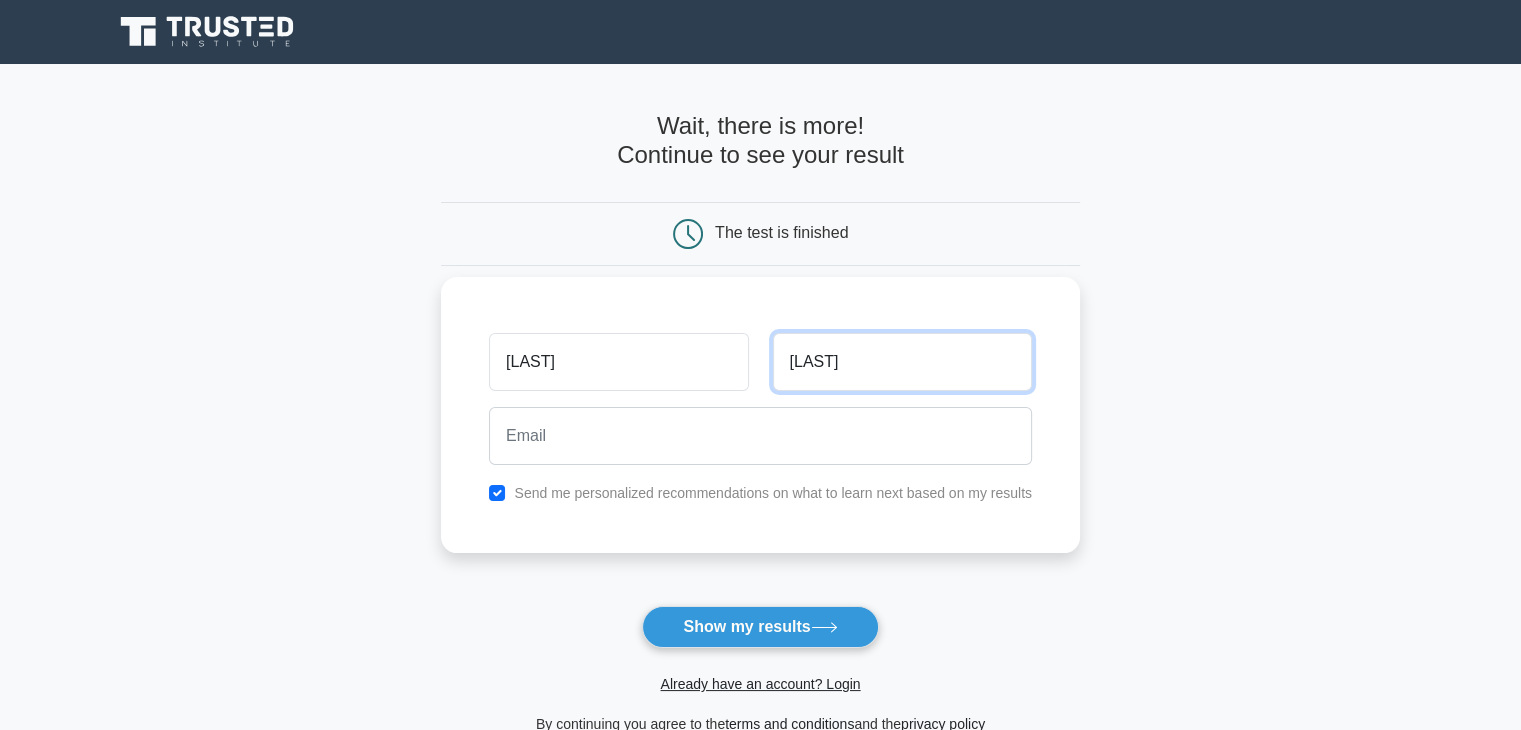 type on "aslanov" 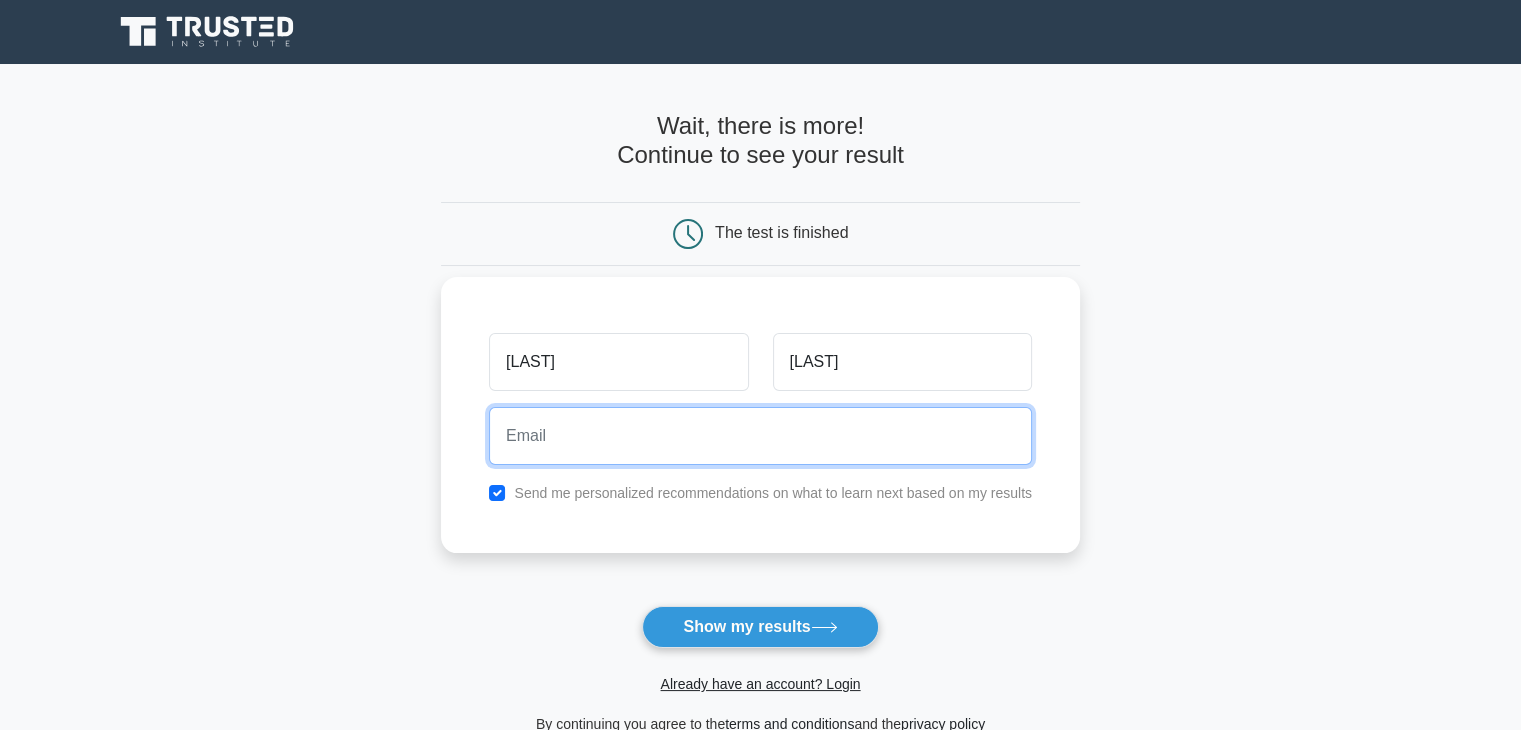 click at bounding box center (760, 436) 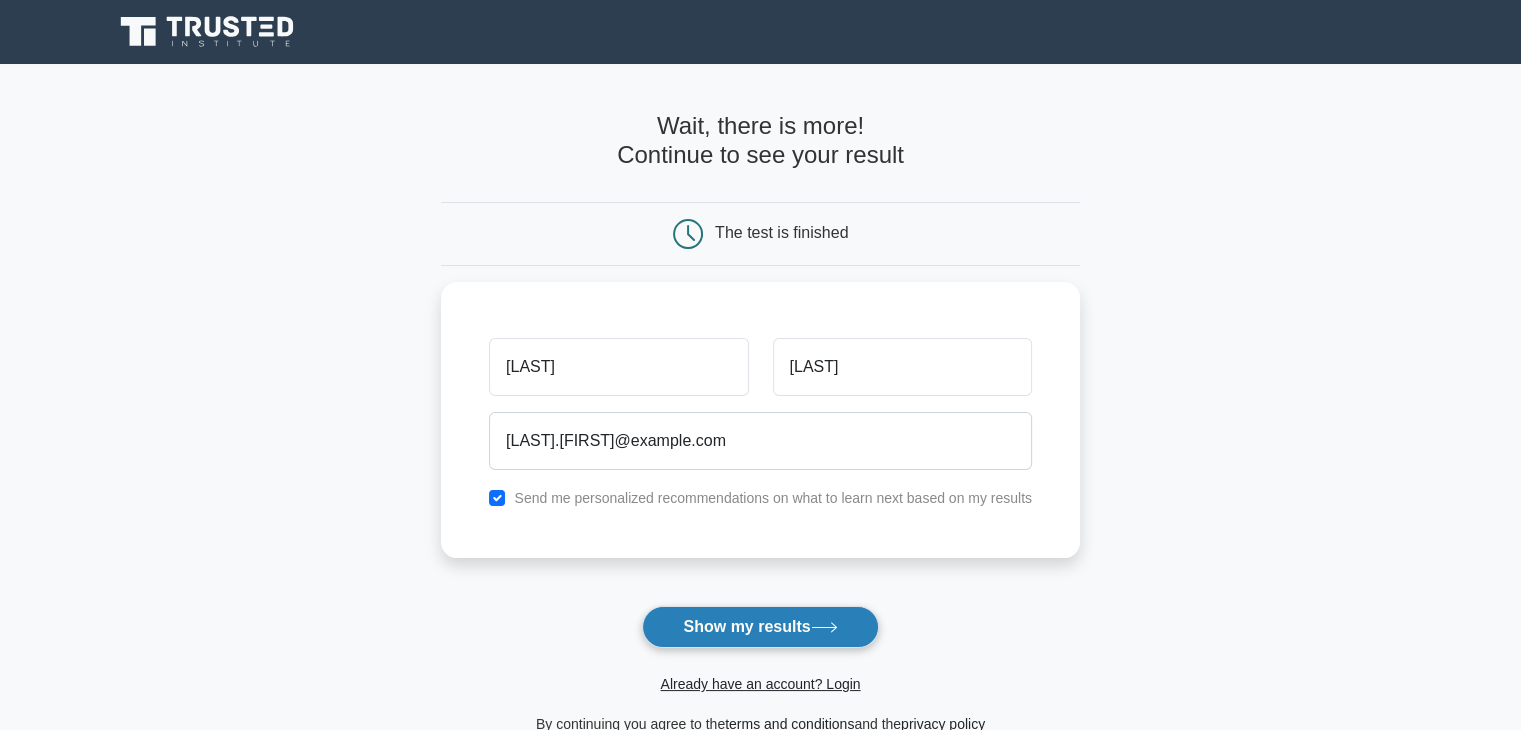 click on "Show my results" at bounding box center [760, 627] 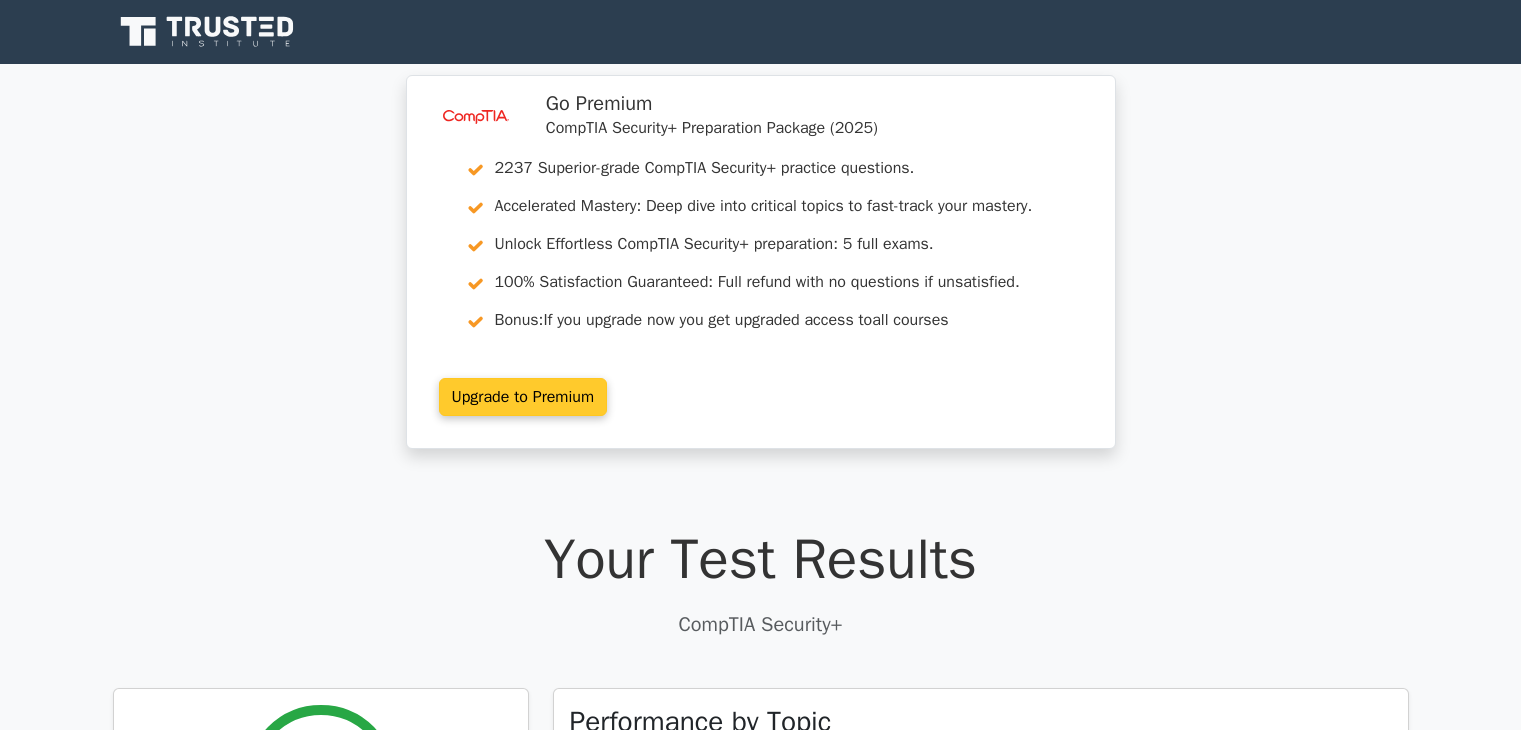 scroll, scrollTop: 0, scrollLeft: 0, axis: both 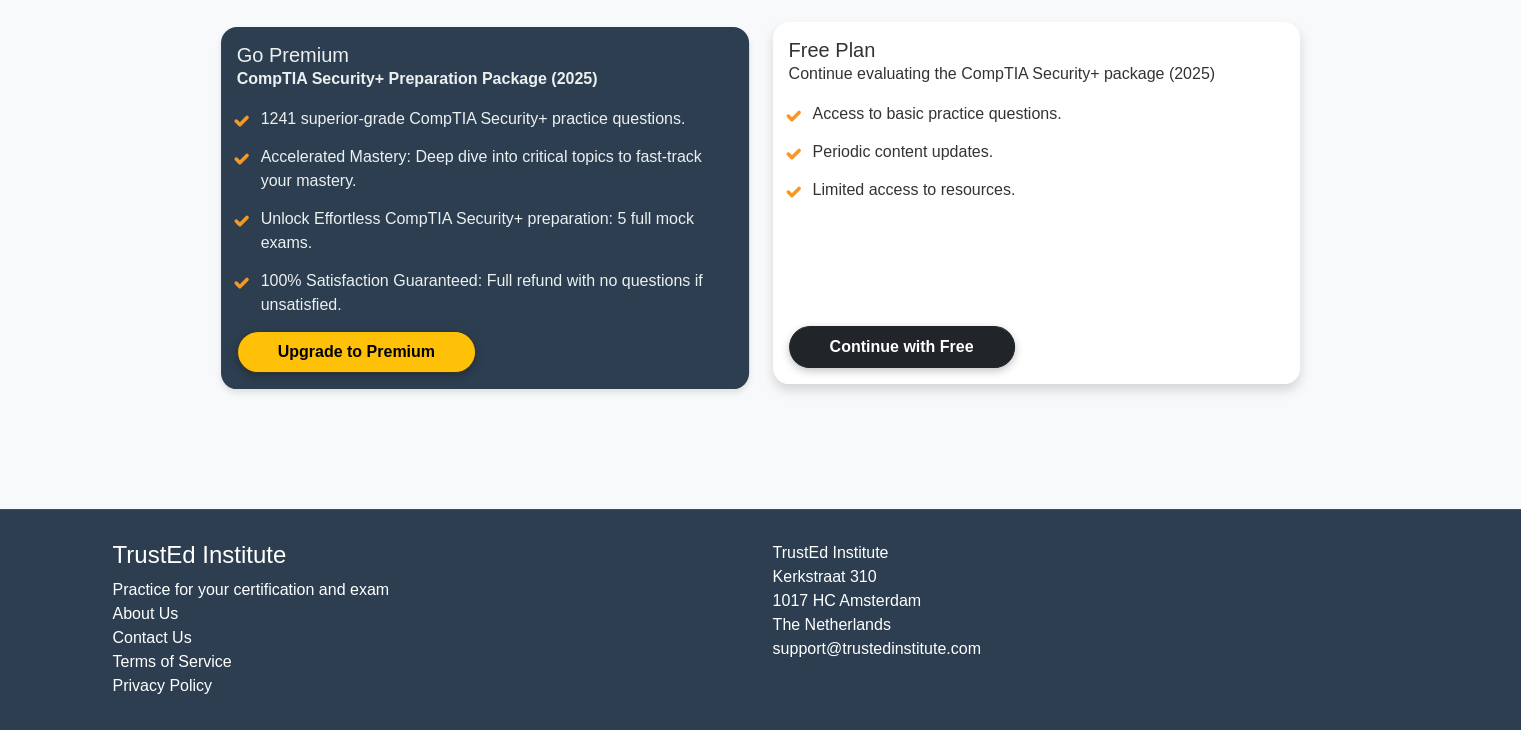 click on "Continue with Free" at bounding box center (902, 347) 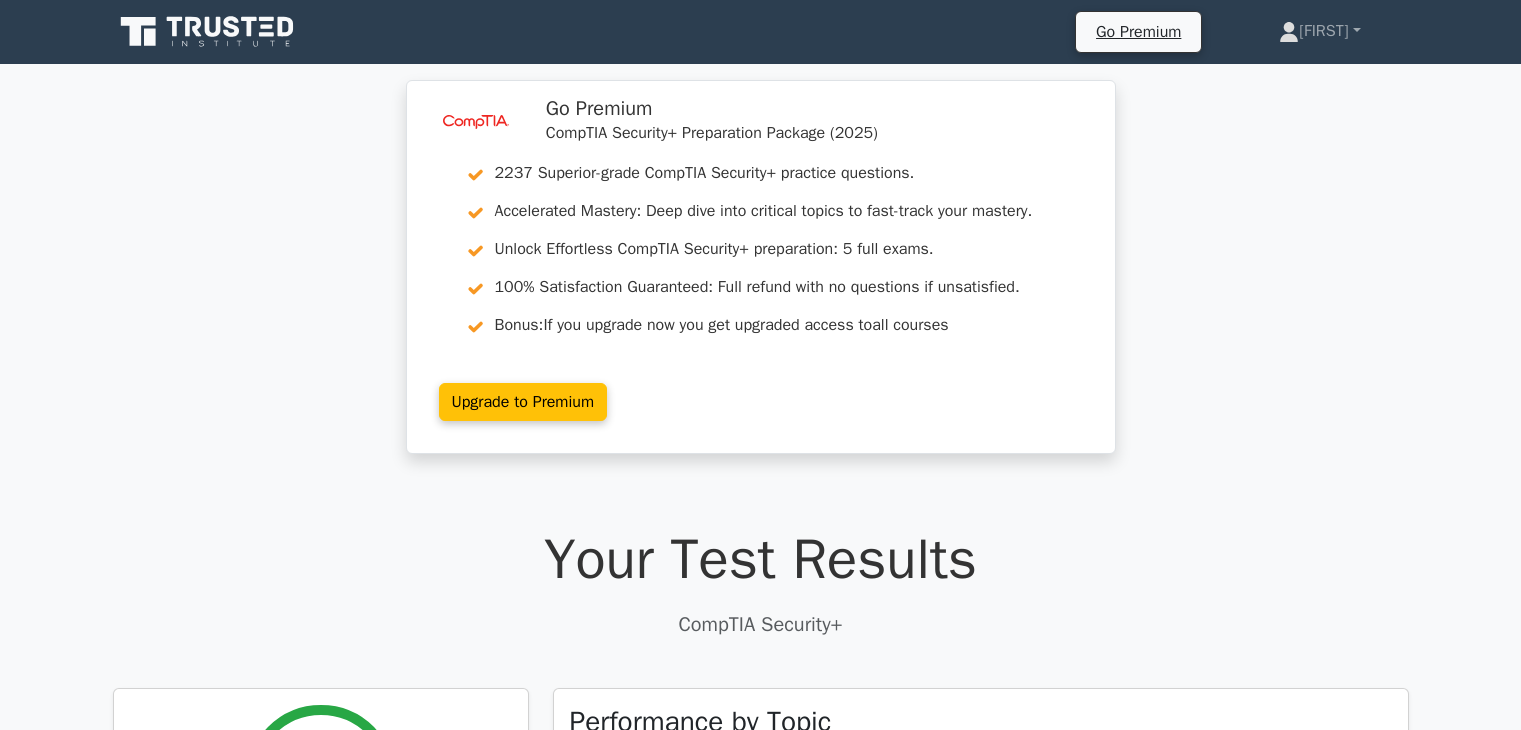 scroll, scrollTop: 0, scrollLeft: 0, axis: both 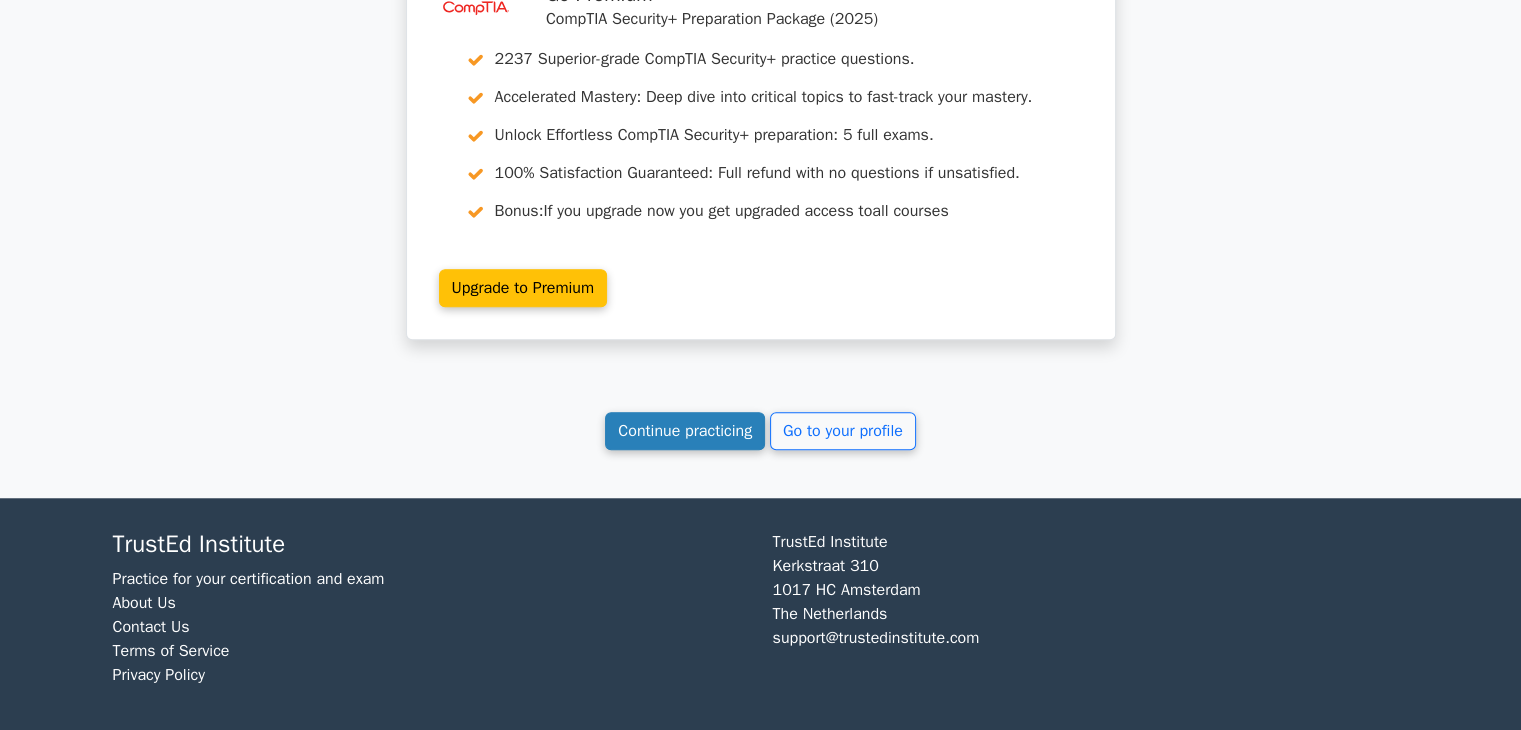 click on "Continue practicing" at bounding box center (685, 431) 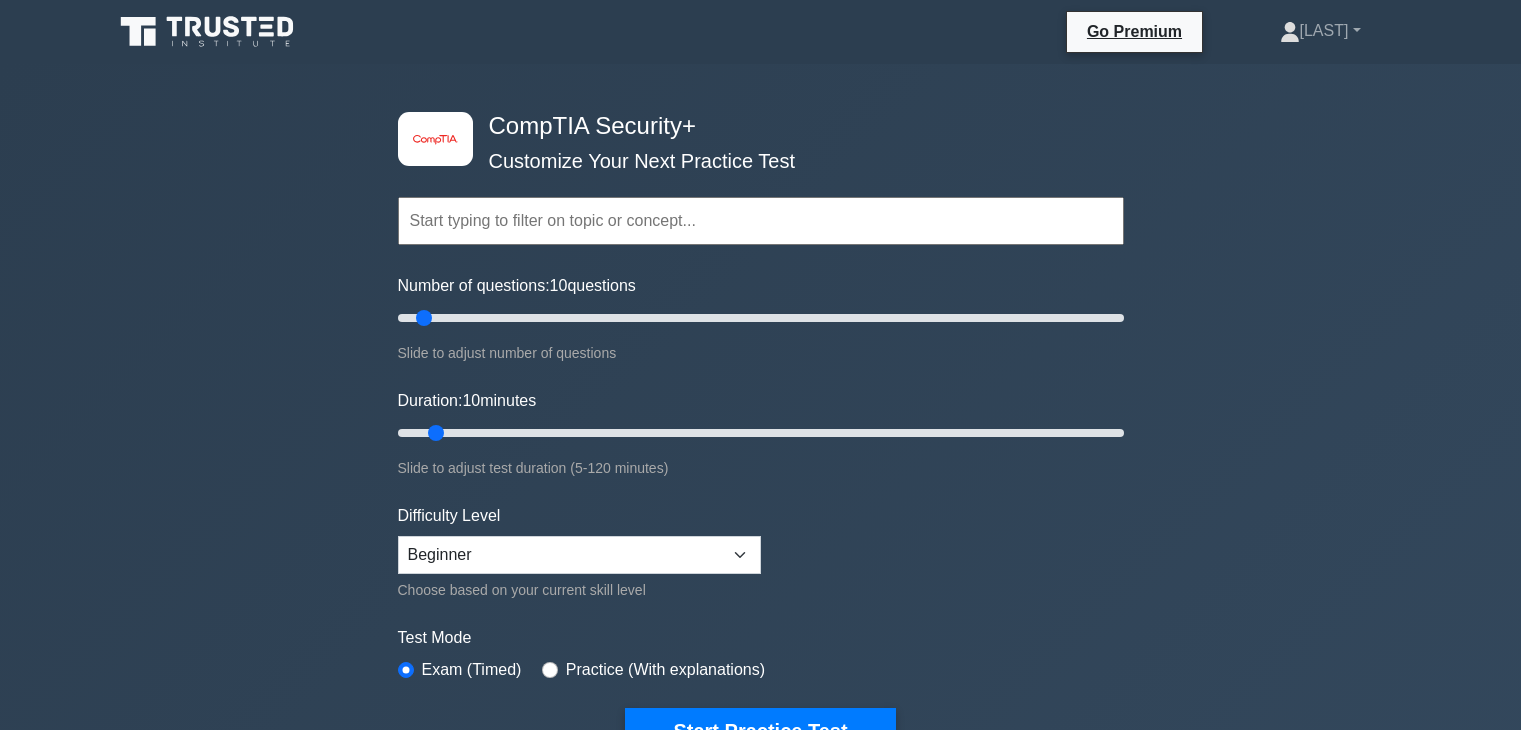 scroll, scrollTop: 0, scrollLeft: 0, axis: both 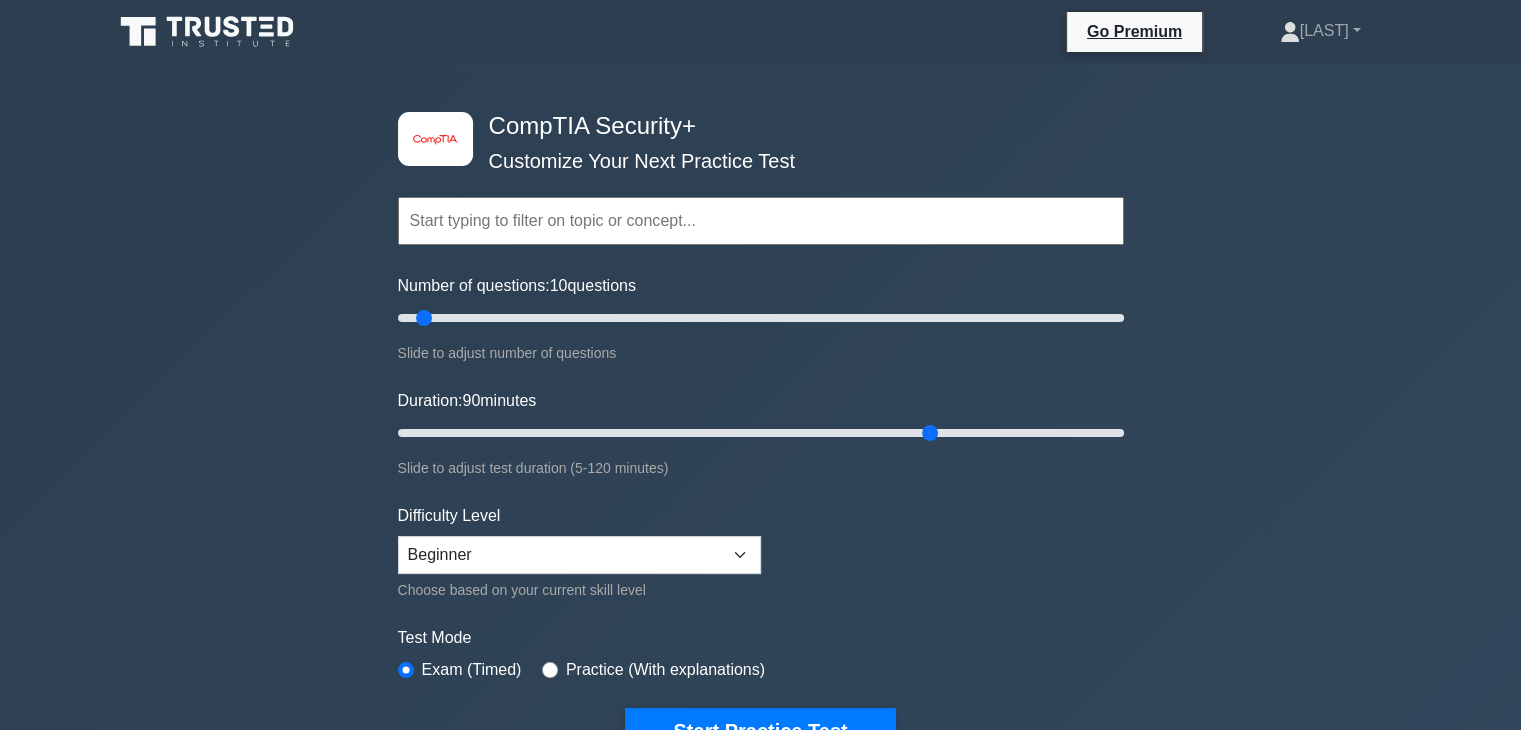 drag, startPoint x: 432, startPoint y: 429, endPoint x: 935, endPoint y: 454, distance: 503.62088 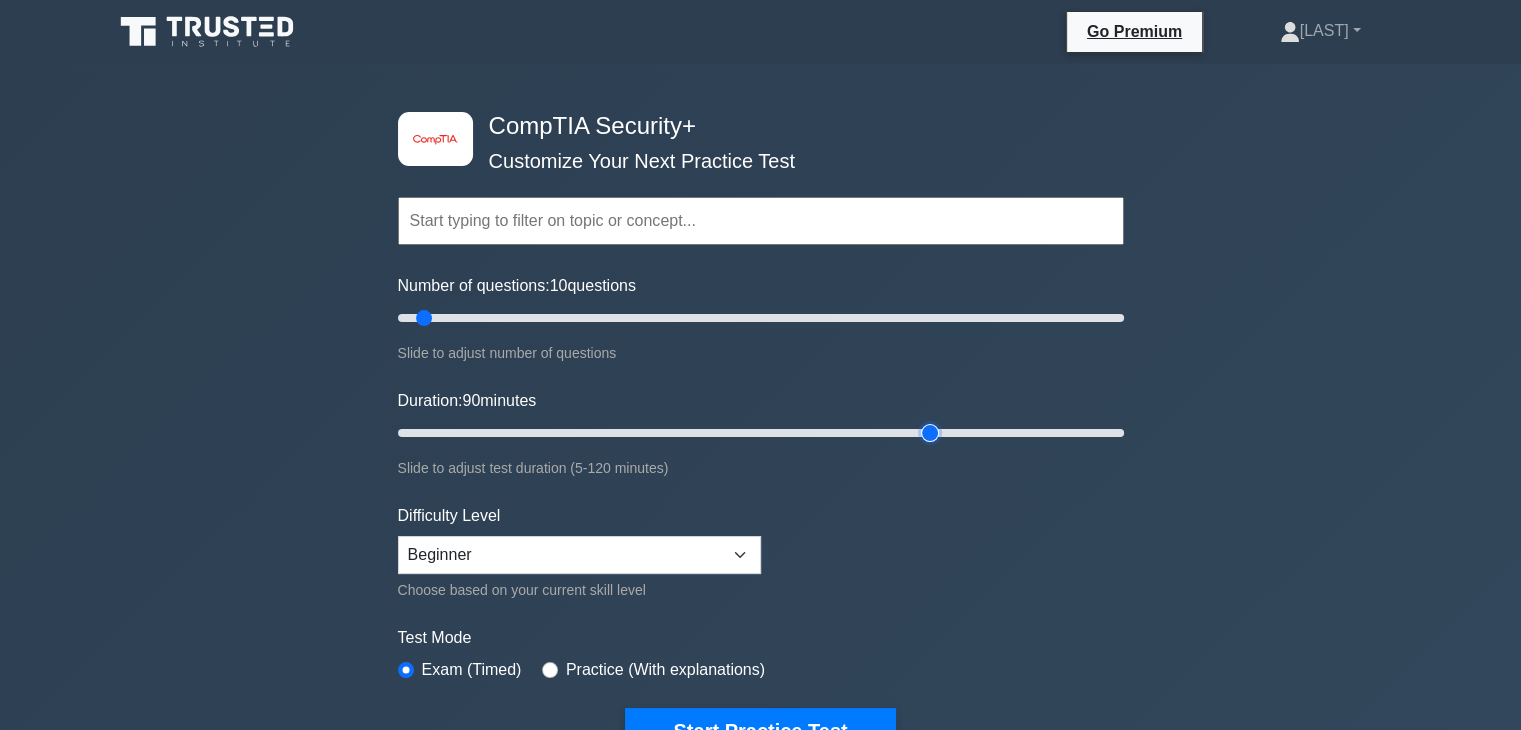 type on "90" 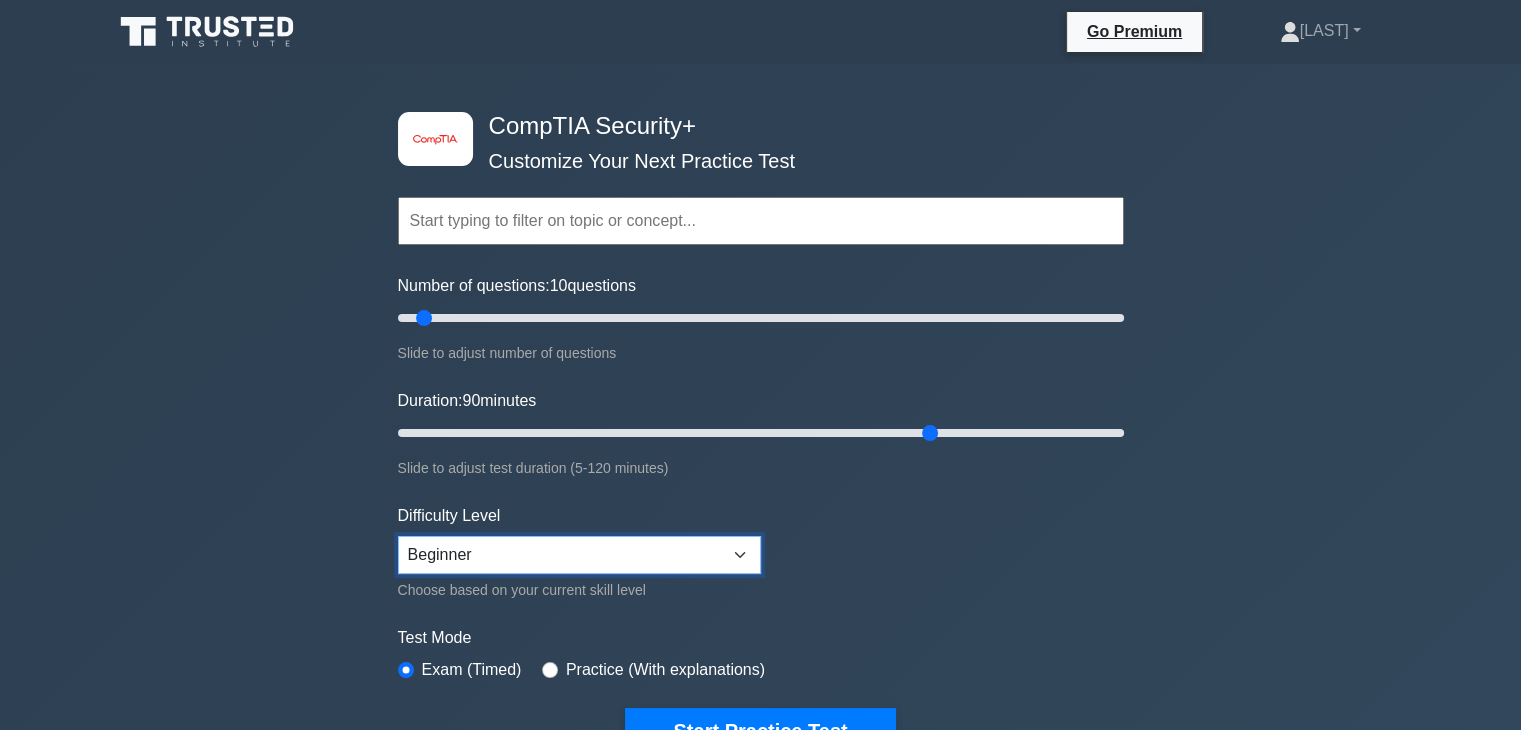 click on "Beginner
Intermediate
Expert" at bounding box center (579, 555) 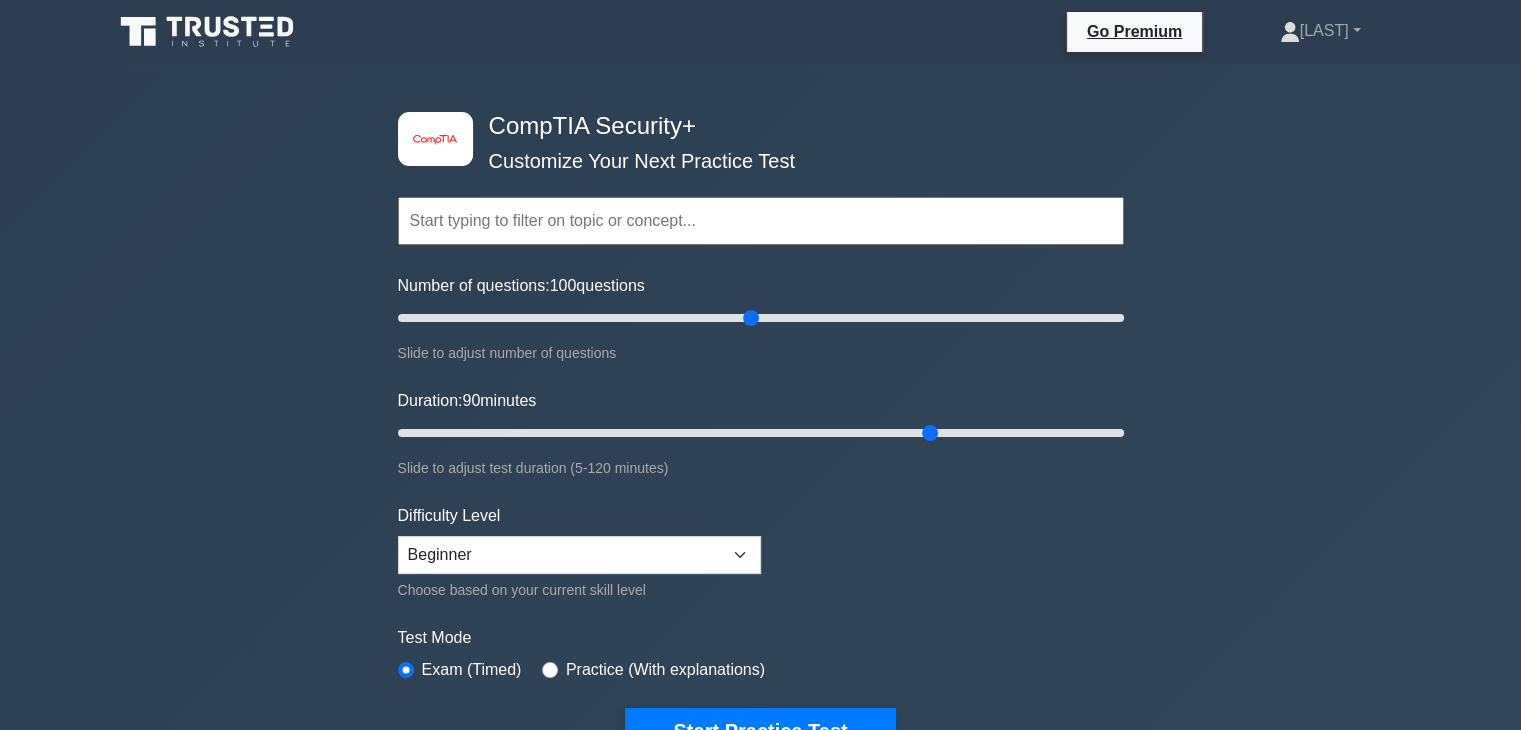 drag, startPoint x: 419, startPoint y: 317, endPoint x: 757, endPoint y: 345, distance: 339.15778 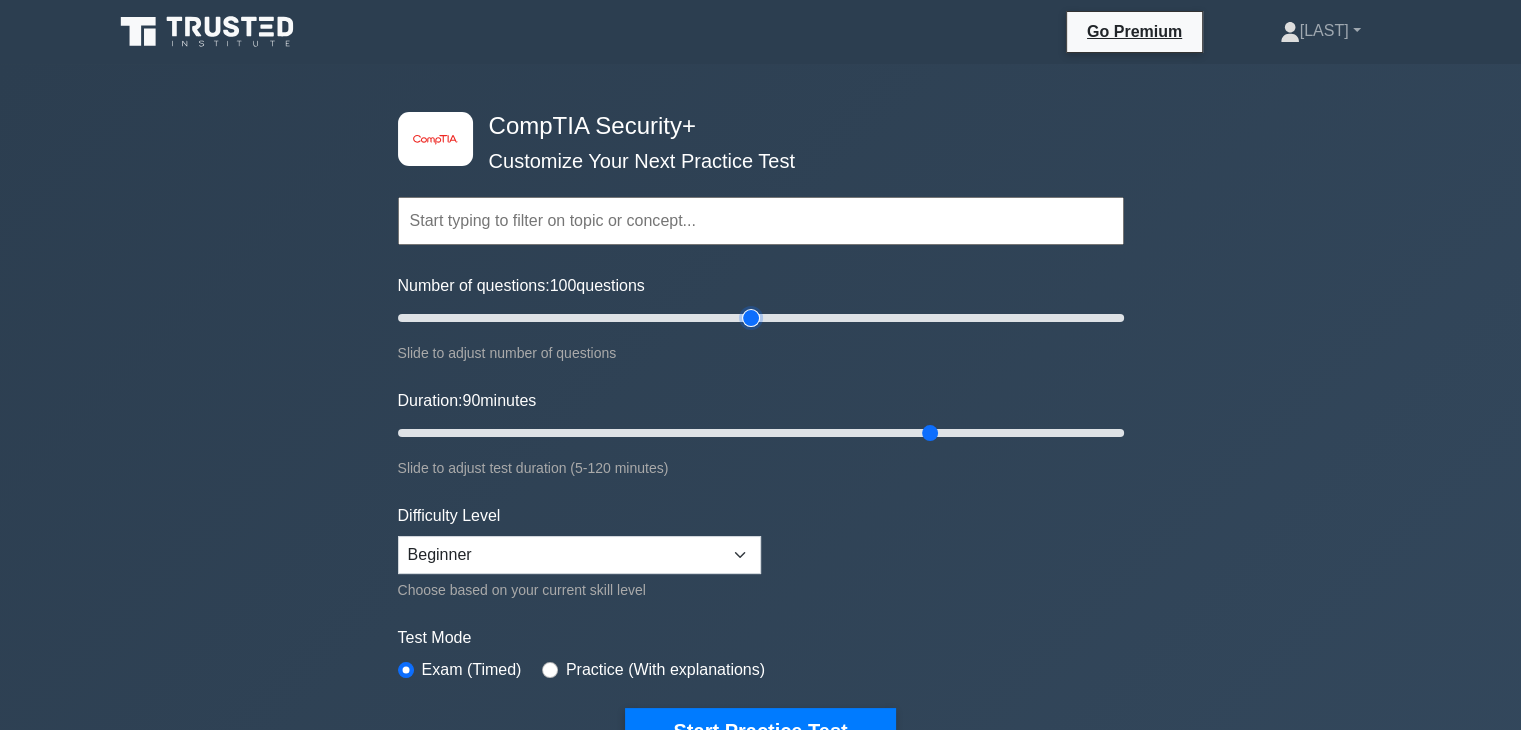 type on "100" 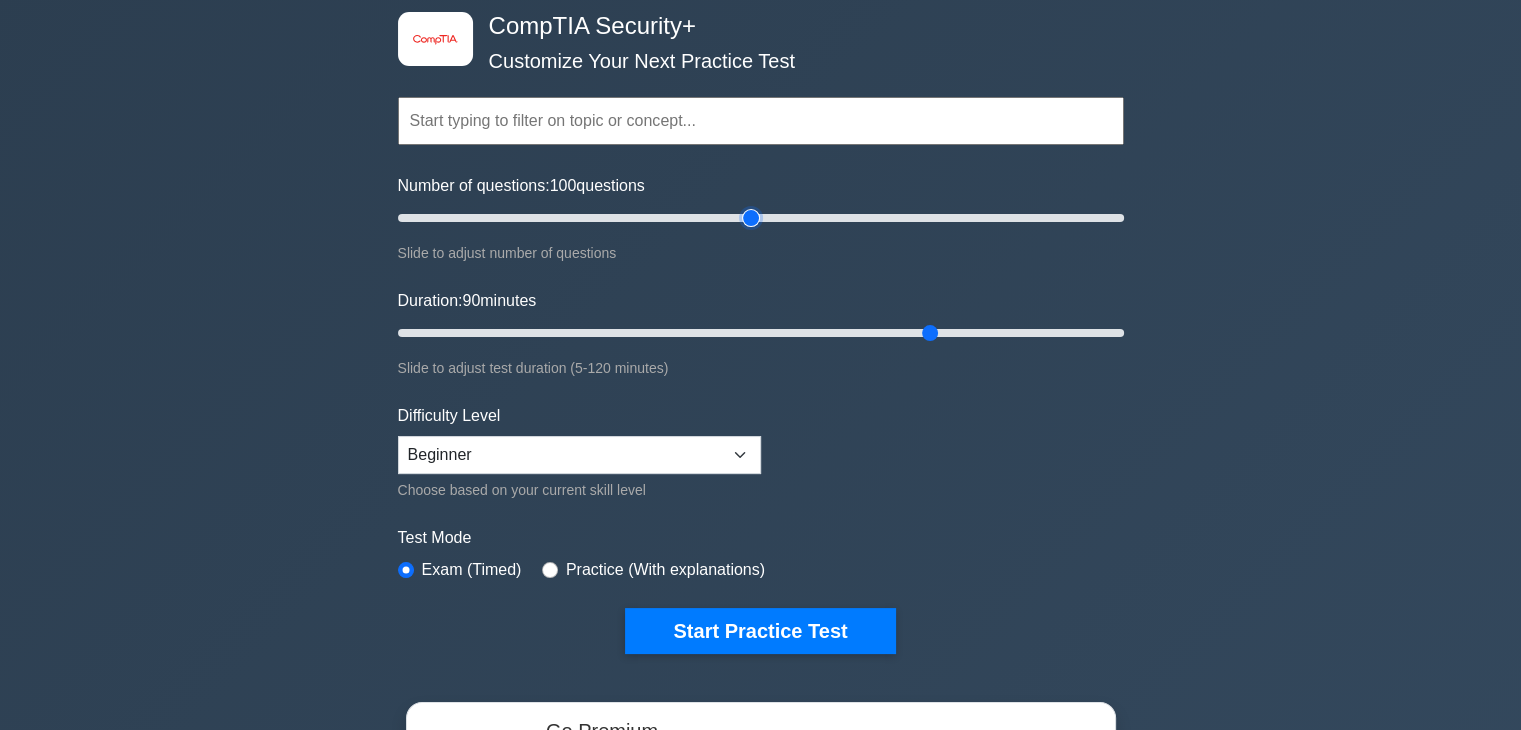 scroll, scrollTop: 0, scrollLeft: 0, axis: both 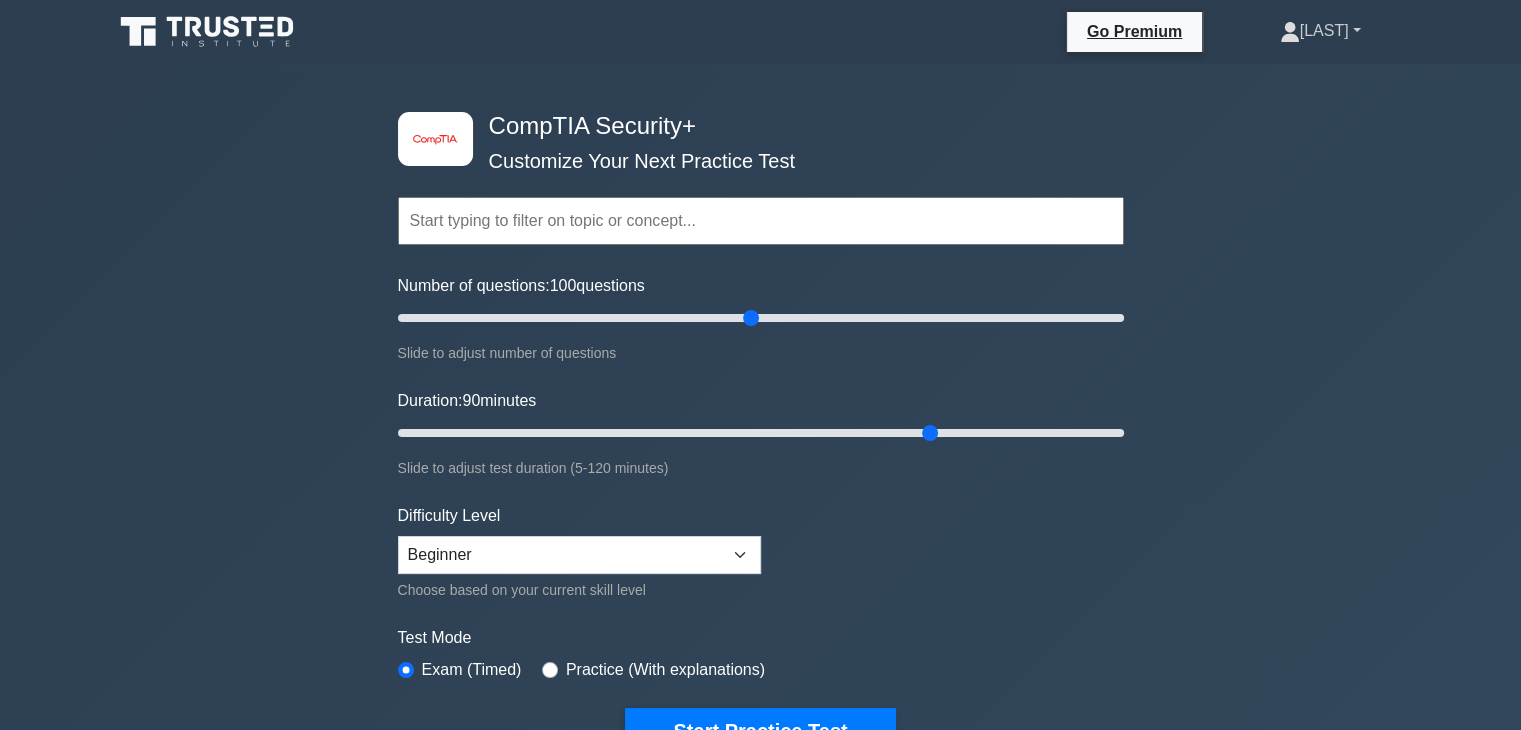 click on "[FIRST]" at bounding box center (1320, 31) 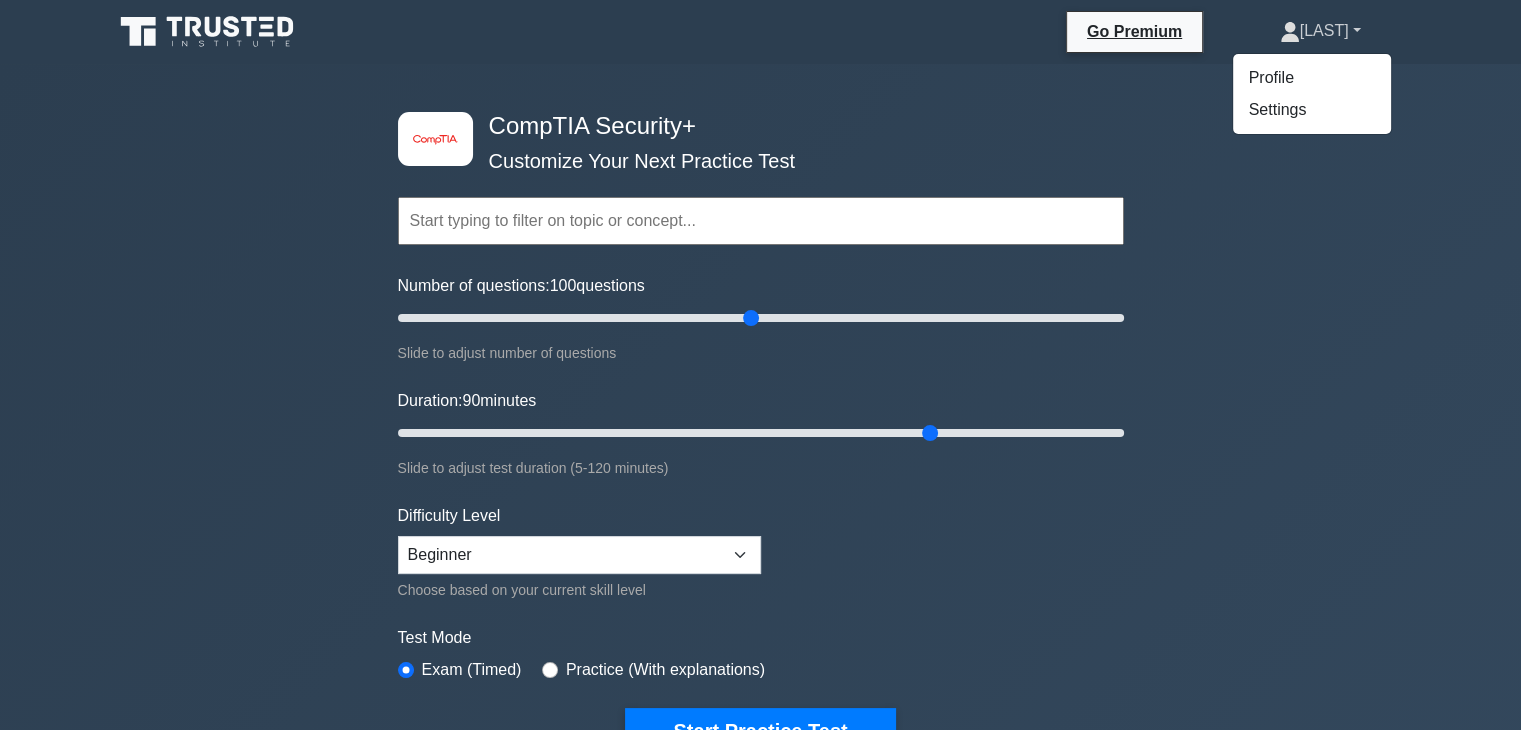 click on "[LAST]" at bounding box center (1320, 31) 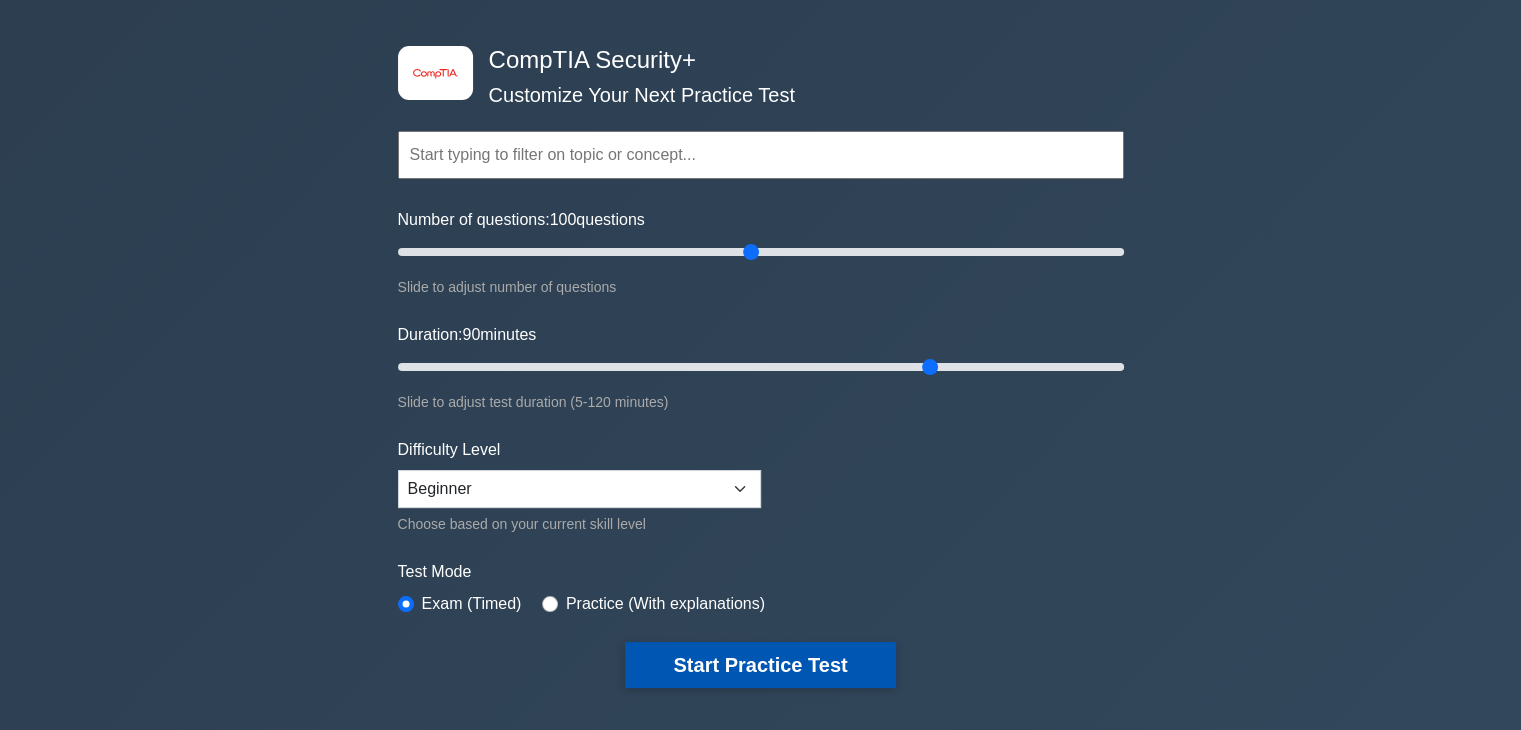 scroll, scrollTop: 100, scrollLeft: 0, axis: vertical 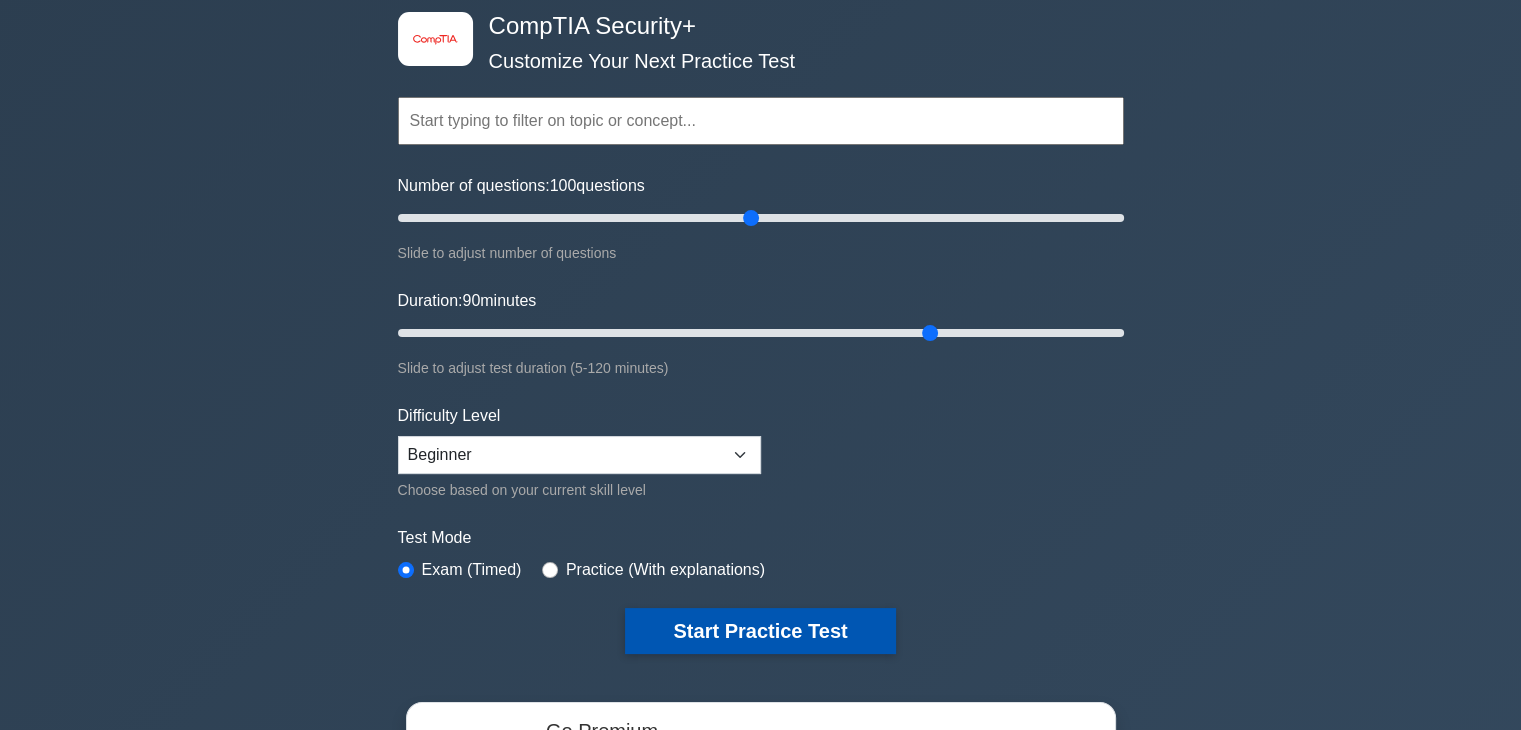 click on "Start Practice Test" at bounding box center [760, 631] 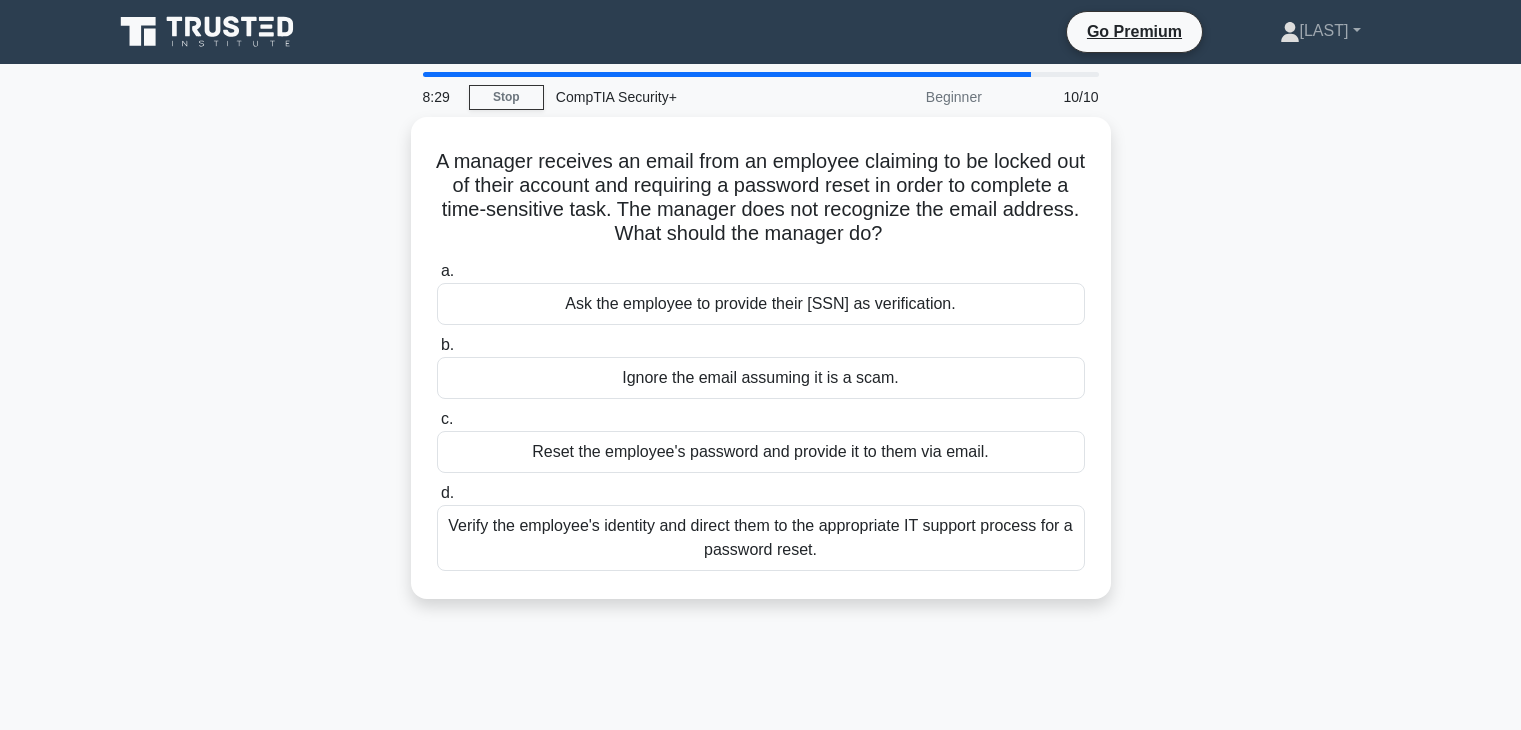 scroll, scrollTop: 0, scrollLeft: 0, axis: both 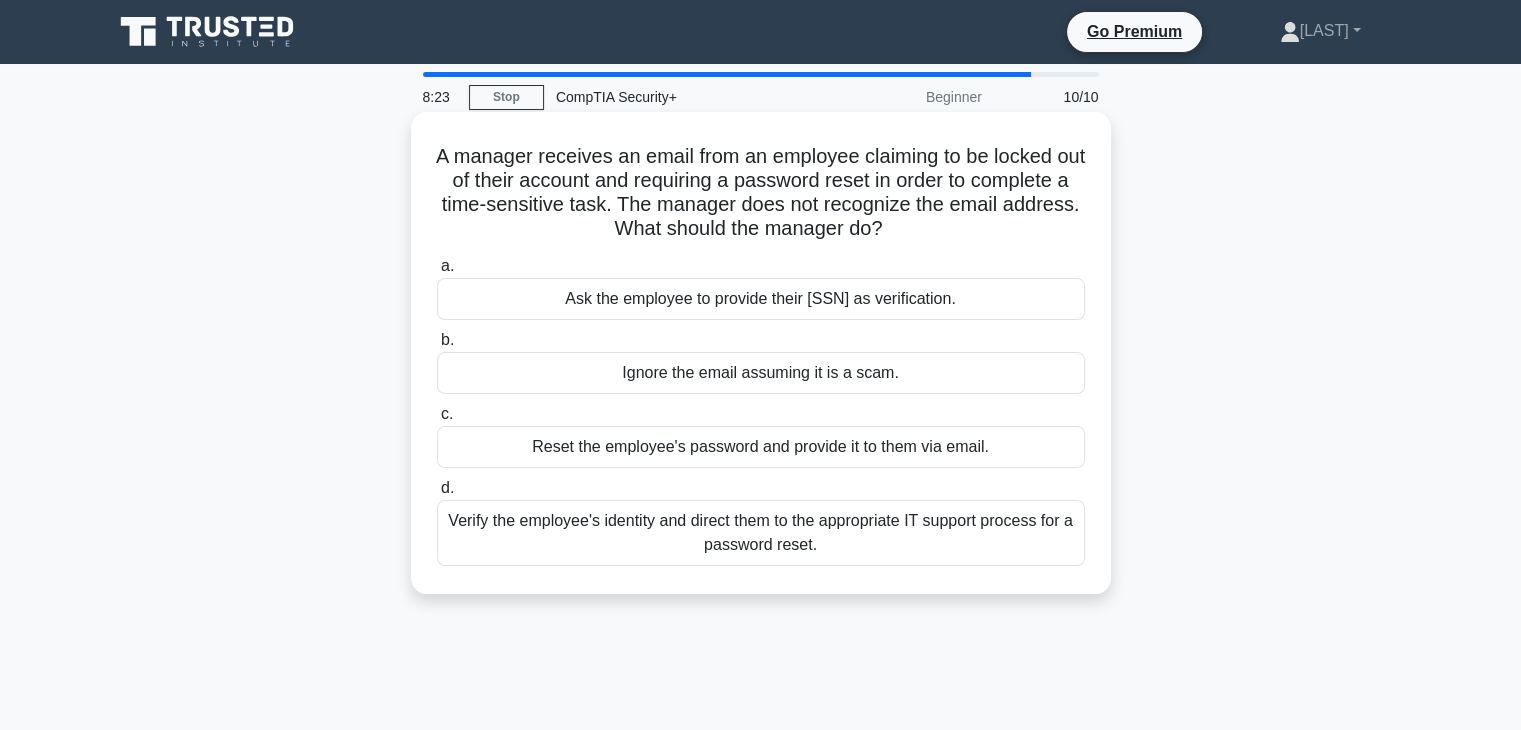 click on "Ask the employee to provide their Social Security Number as verification." at bounding box center [761, 299] 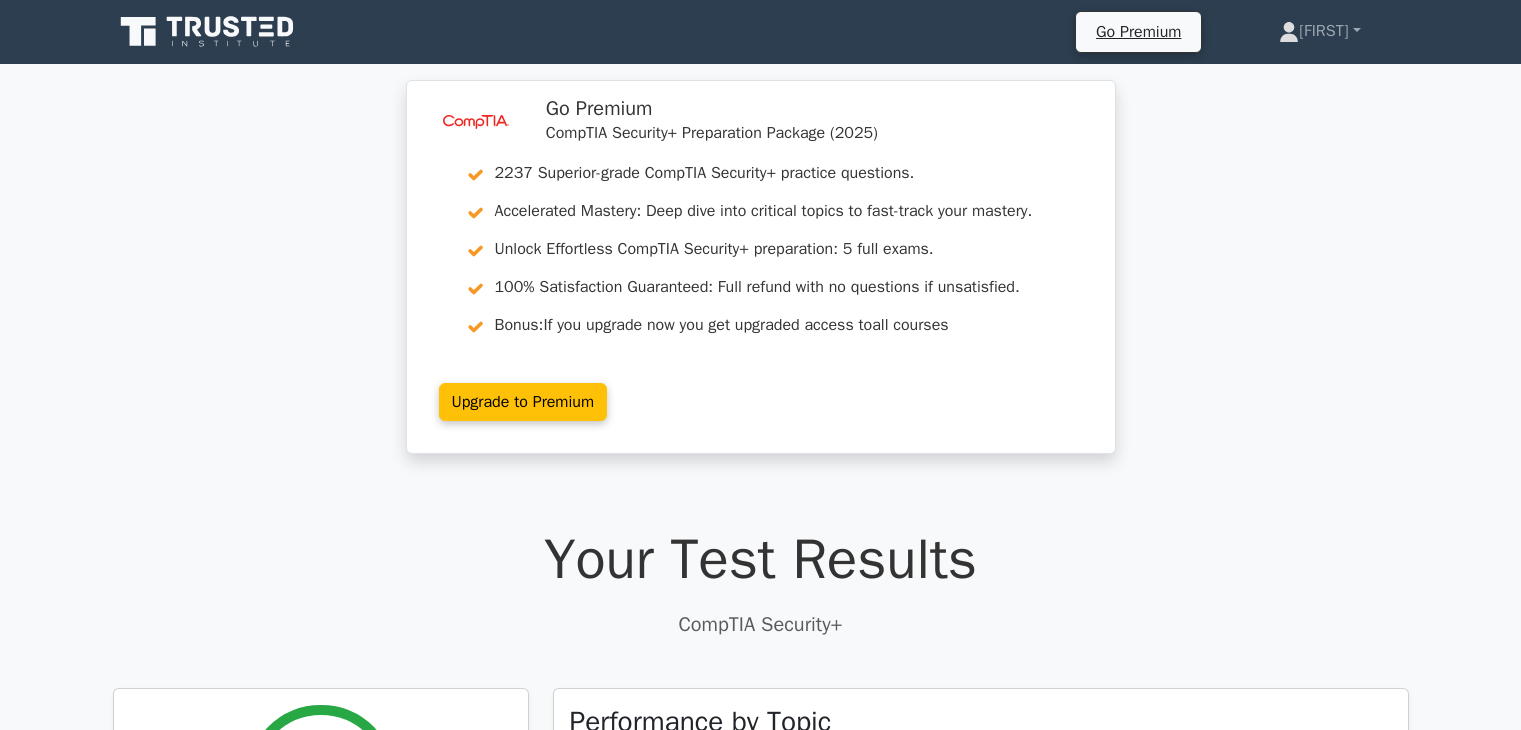 scroll, scrollTop: 0, scrollLeft: 0, axis: both 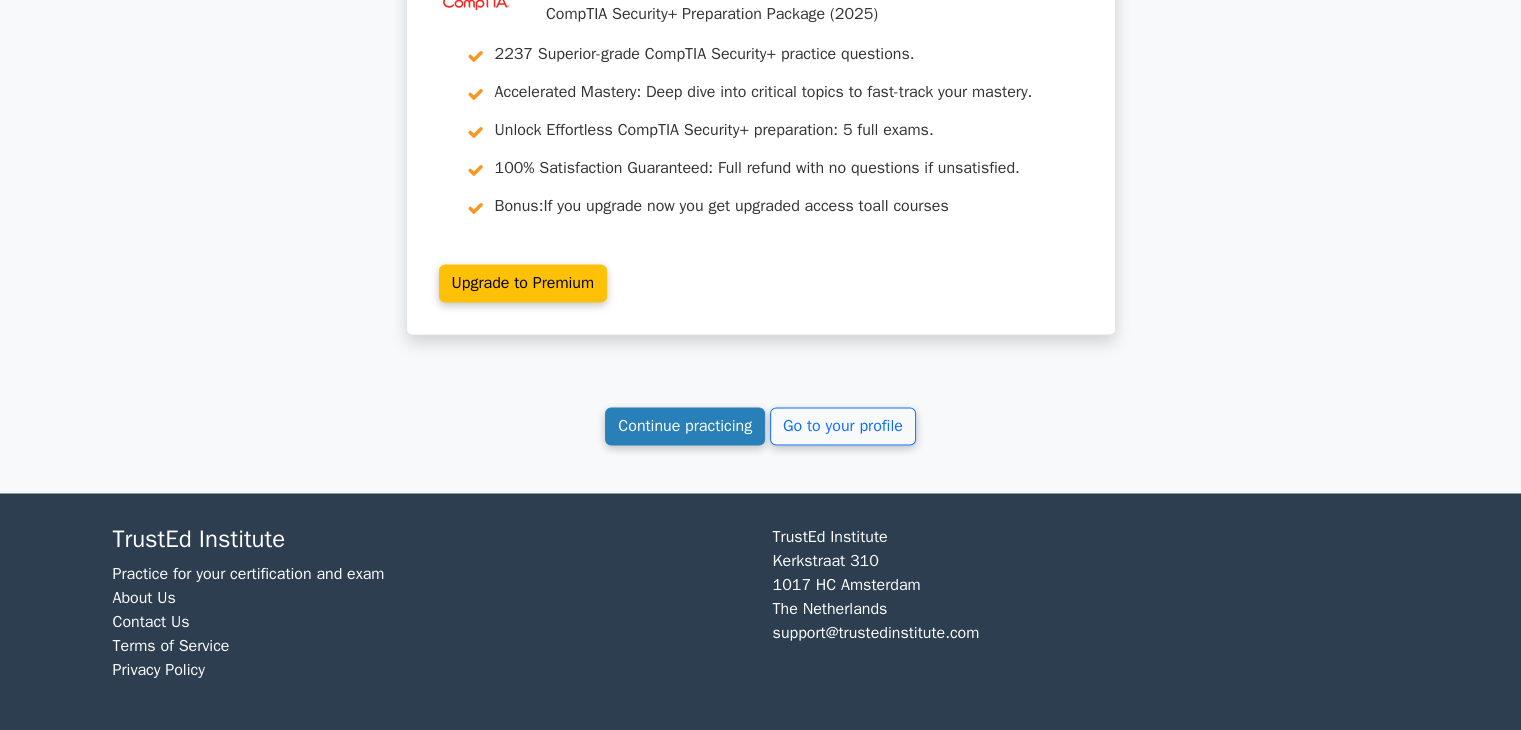click on "Continue practicing" at bounding box center (685, 426) 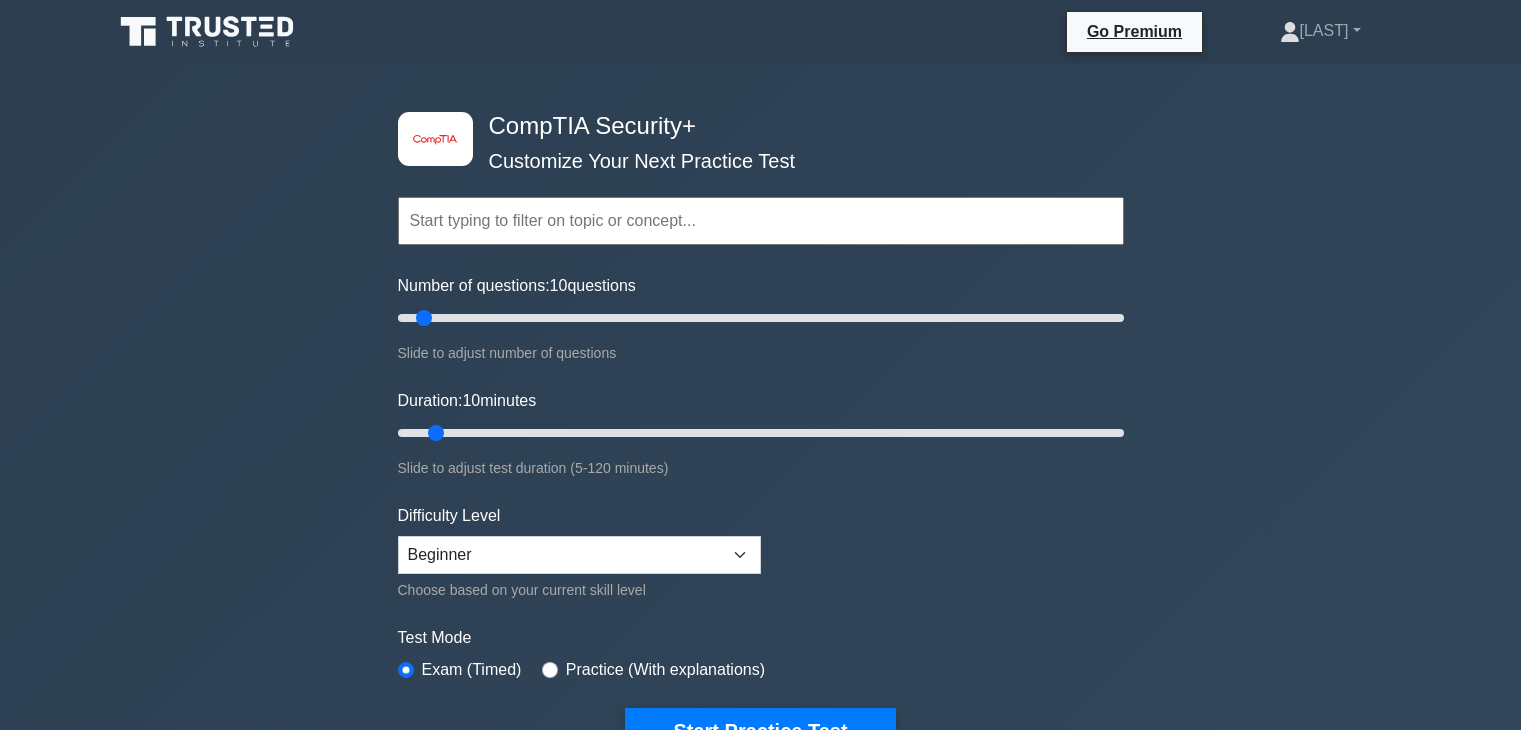 scroll, scrollTop: 0, scrollLeft: 0, axis: both 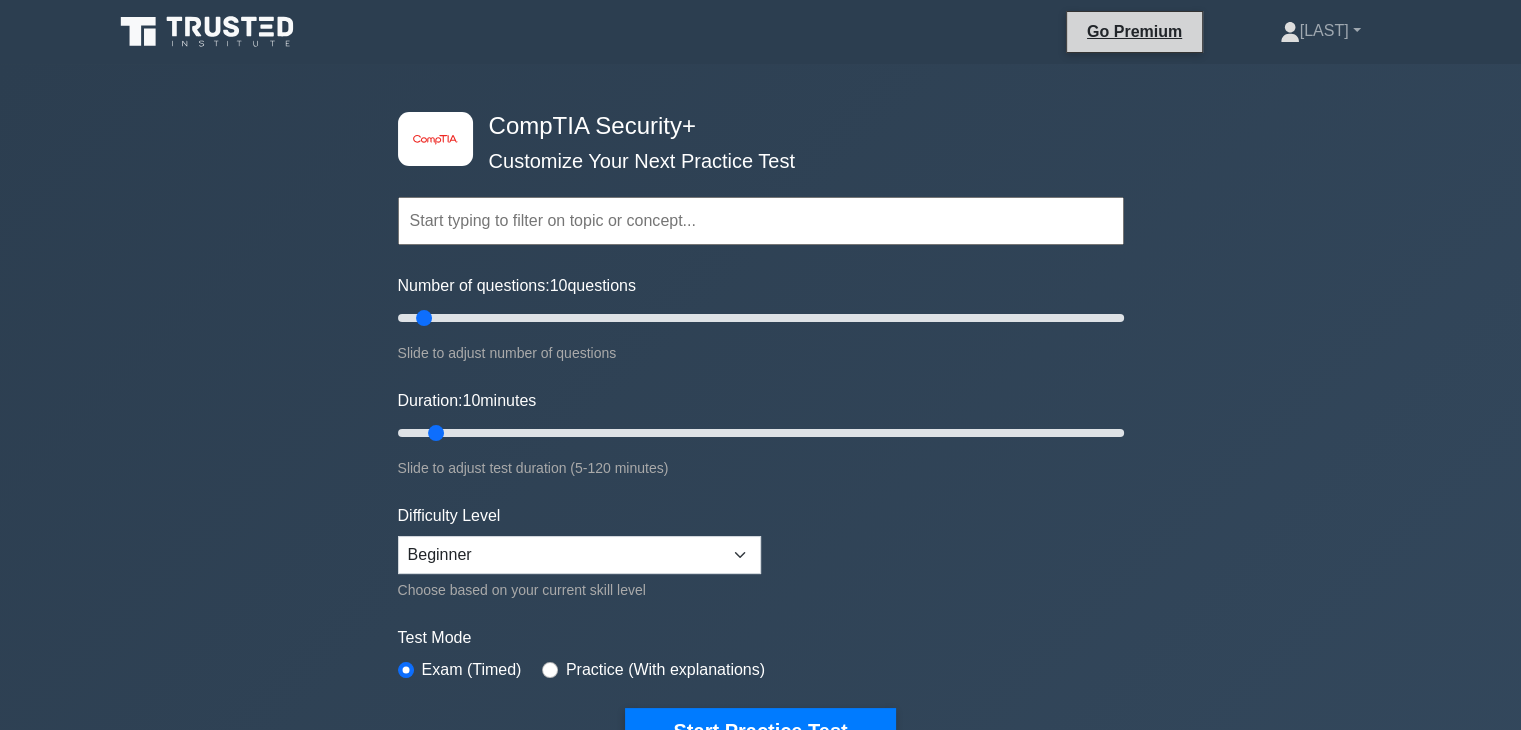 click on "Go Premium" at bounding box center [1134, 31] 